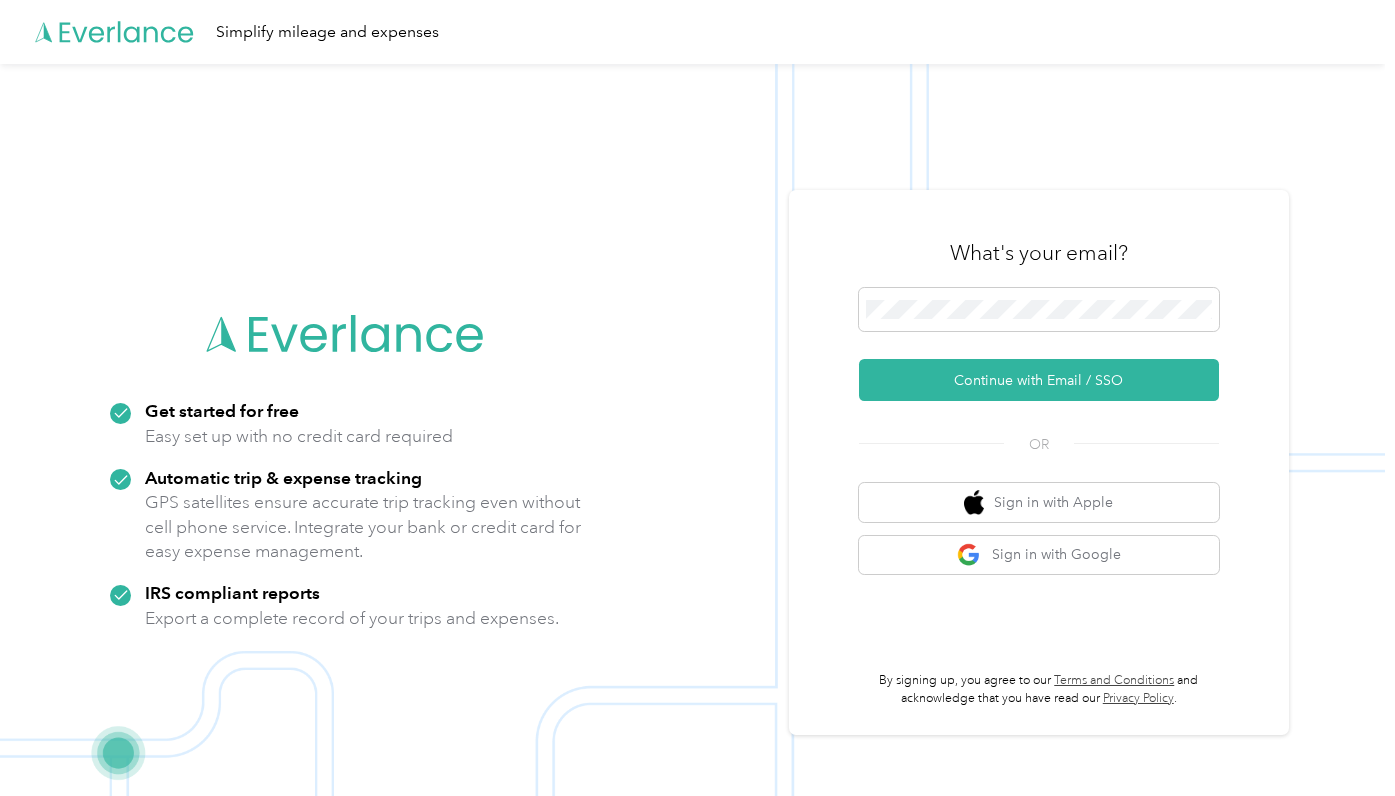 scroll, scrollTop: 0, scrollLeft: 0, axis: both 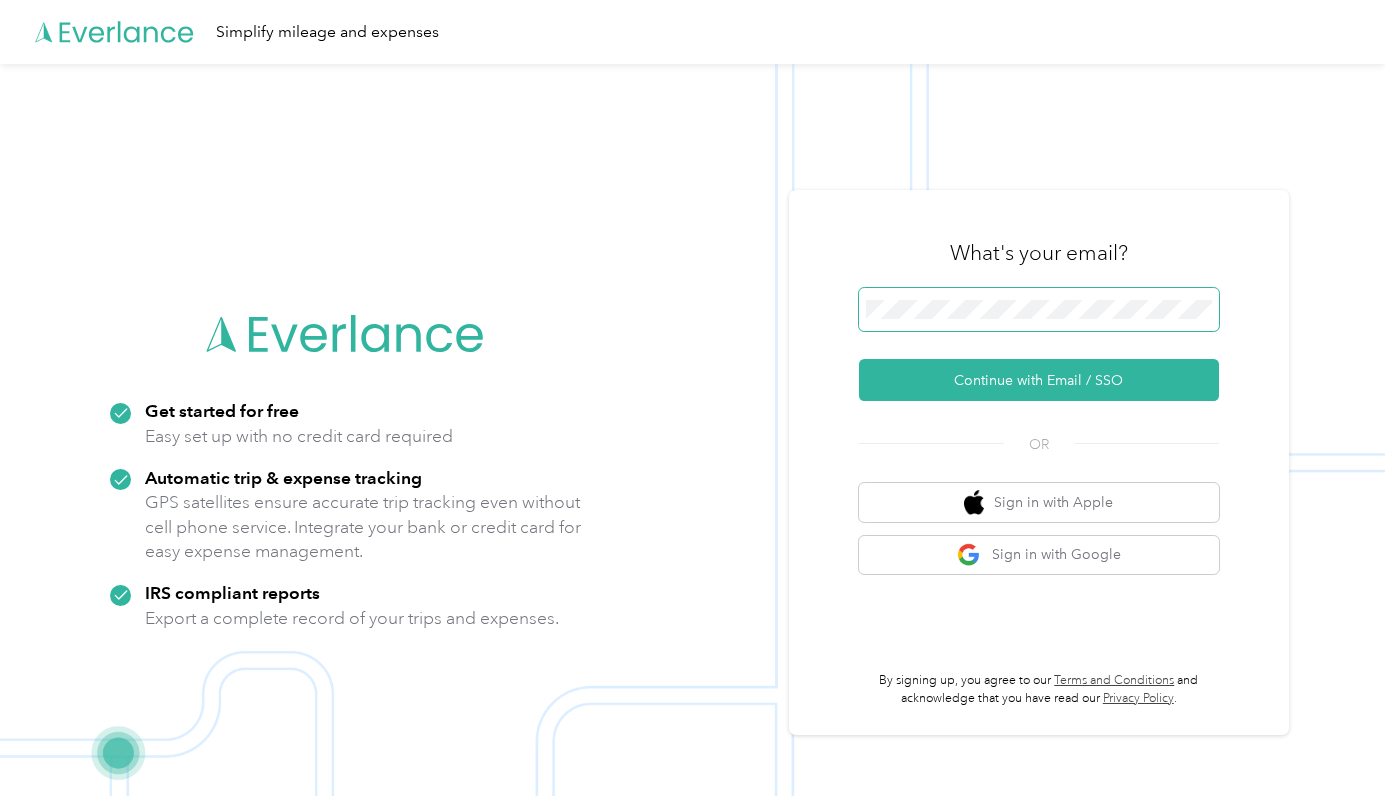 click on "Continue with Email / SSO" at bounding box center [1039, 380] 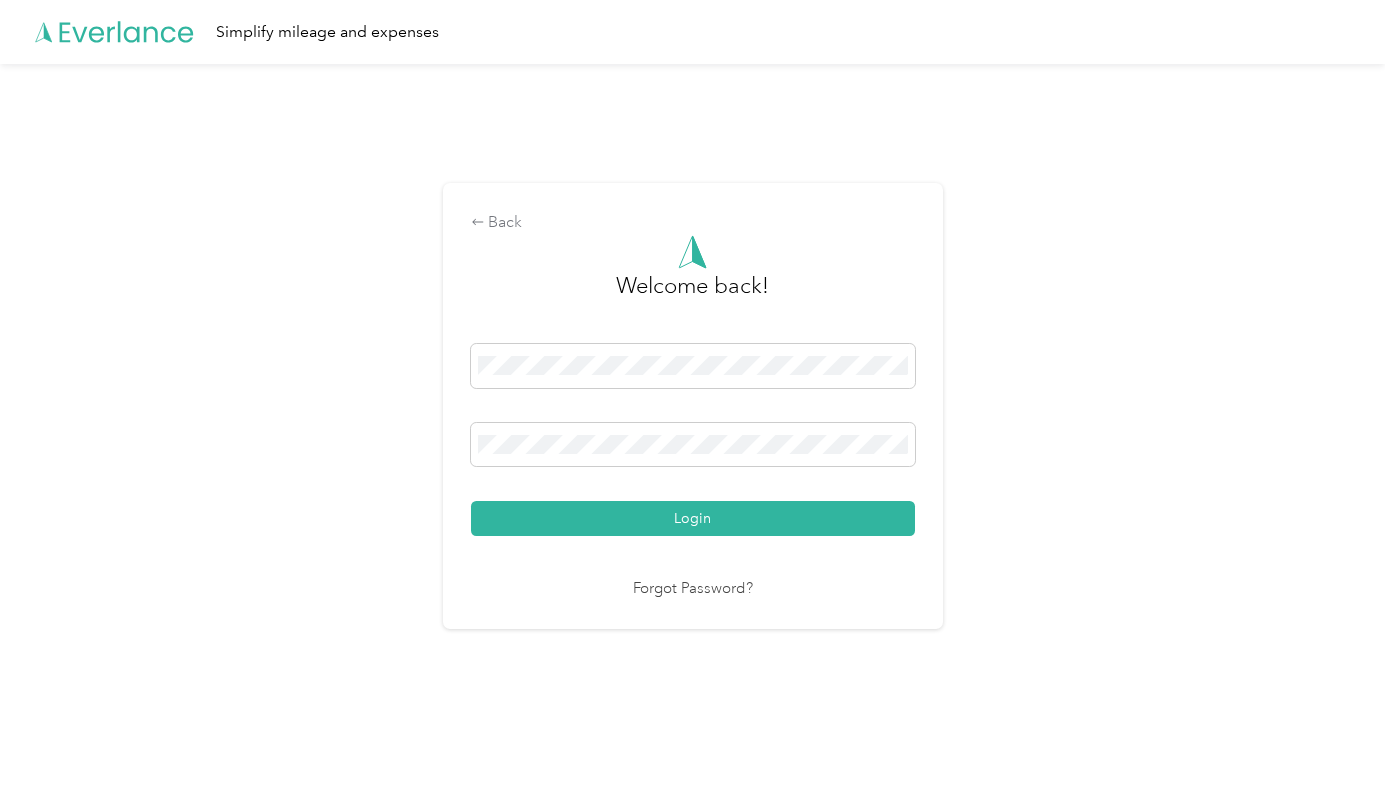 click on "Login" at bounding box center [693, 518] 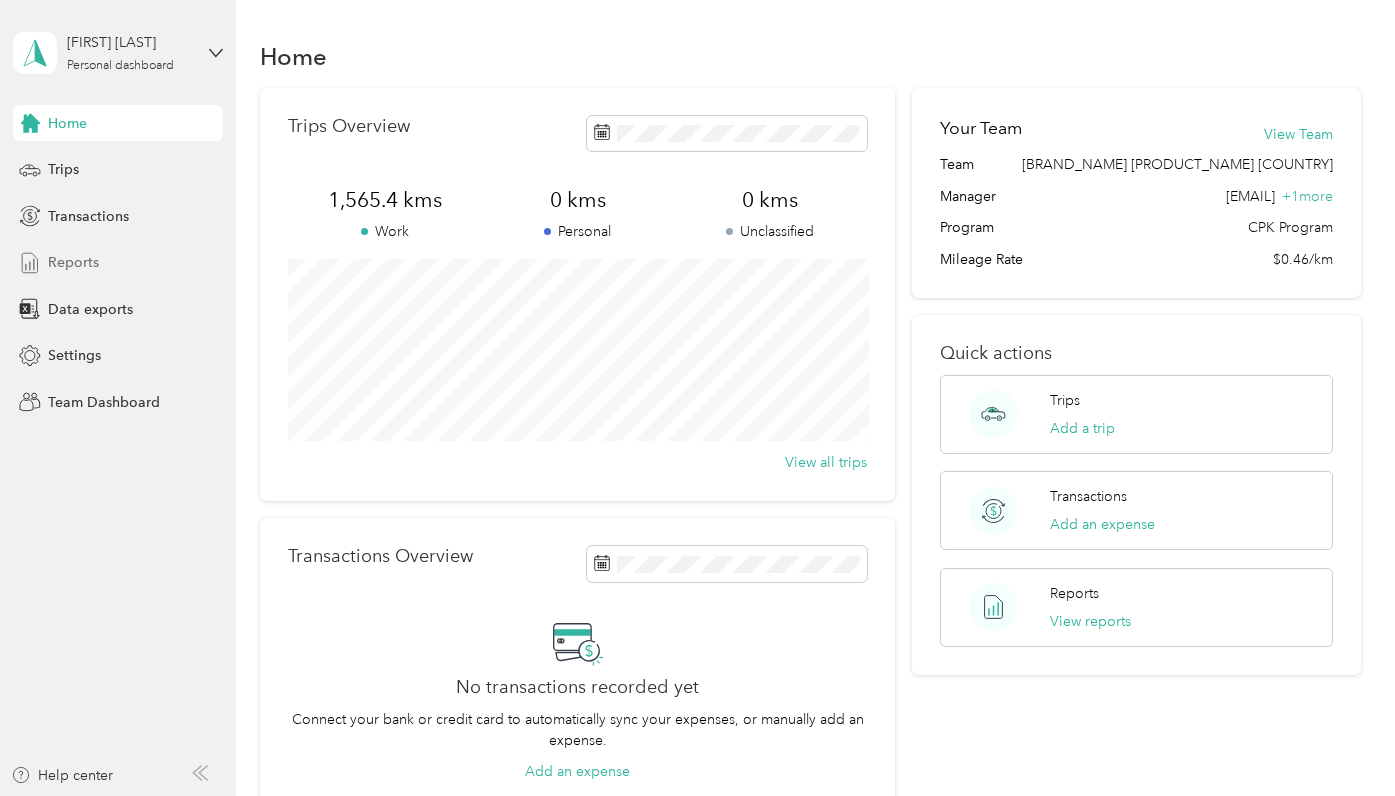 click on "Reports" at bounding box center (118, 263) 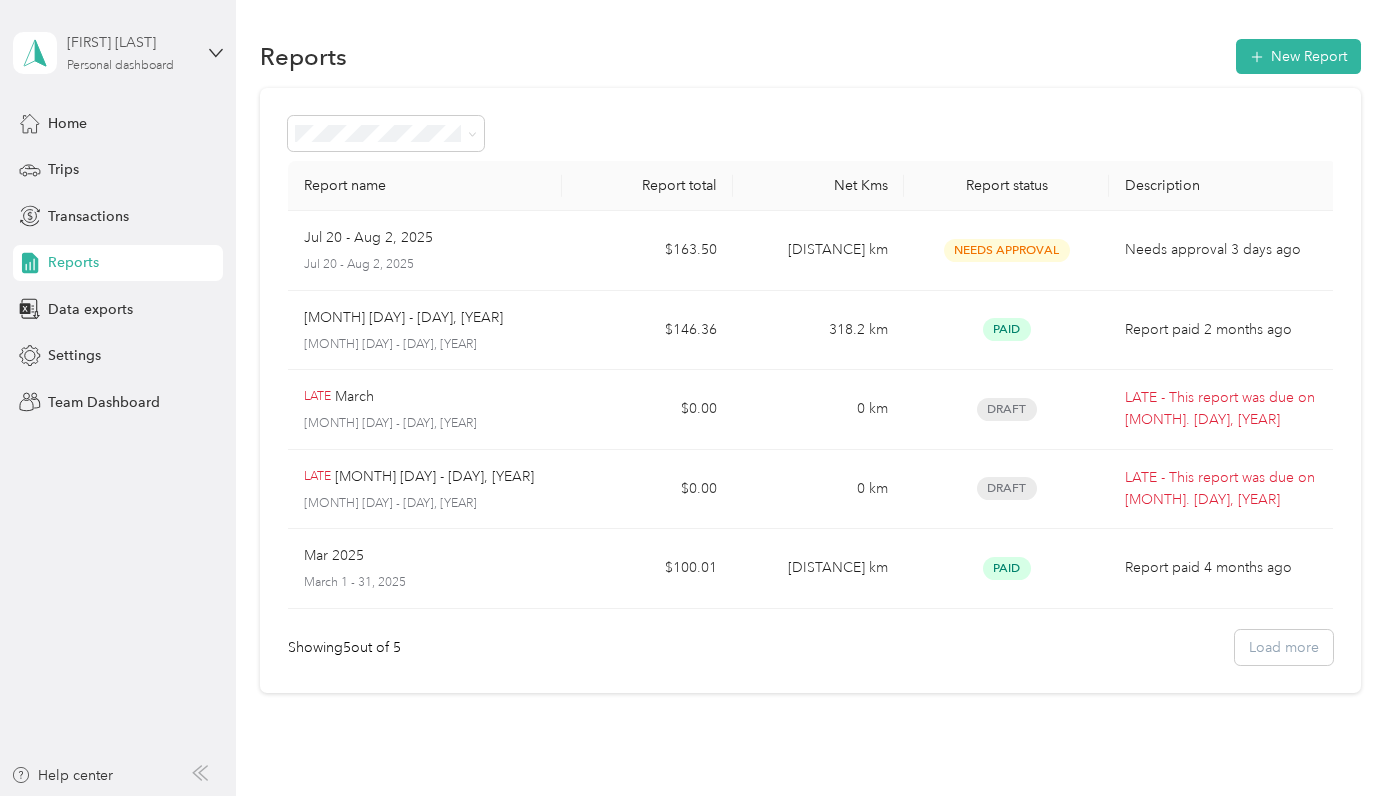 click on "[FIRST] [LAST] Personal dashboard" at bounding box center (129, 52) 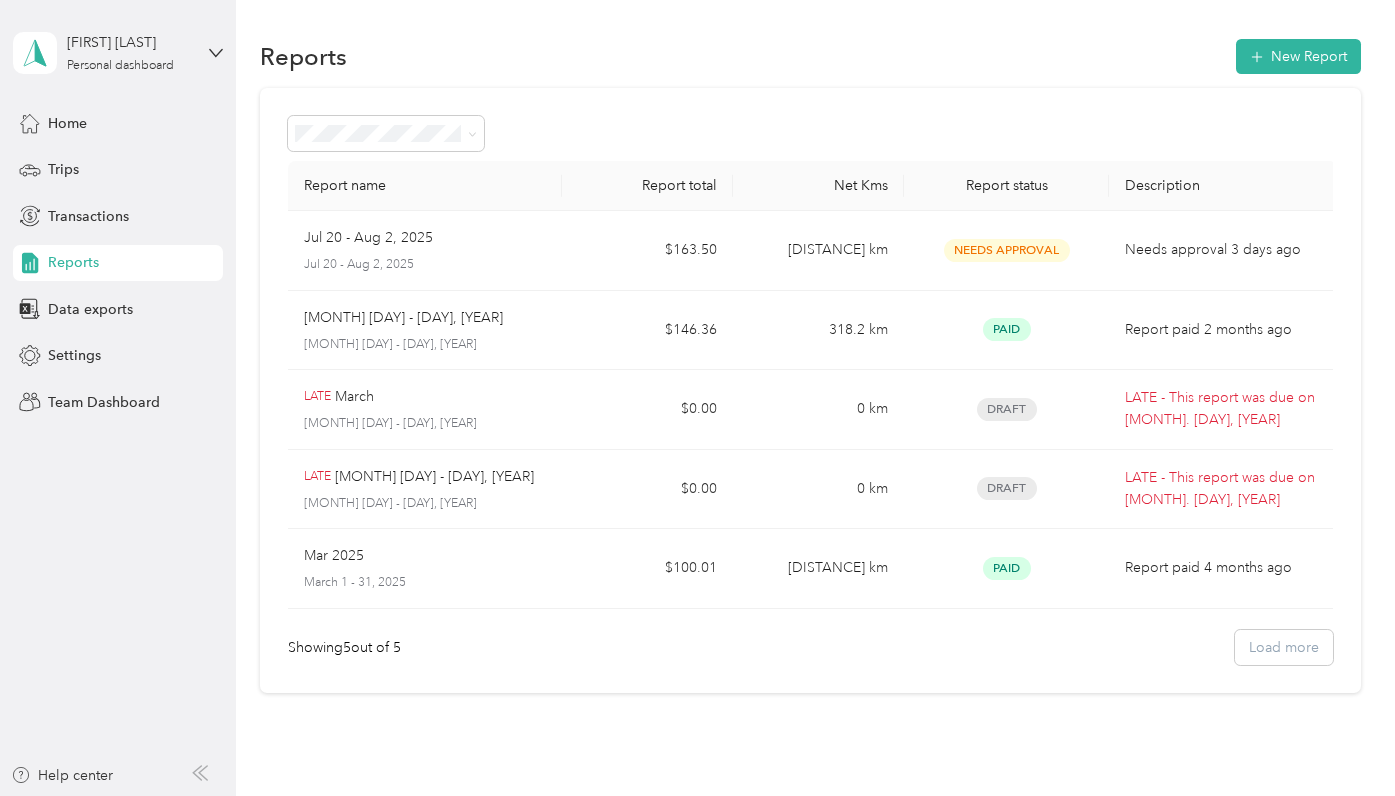 click on "Team dashboard" at bounding box center (165, 164) 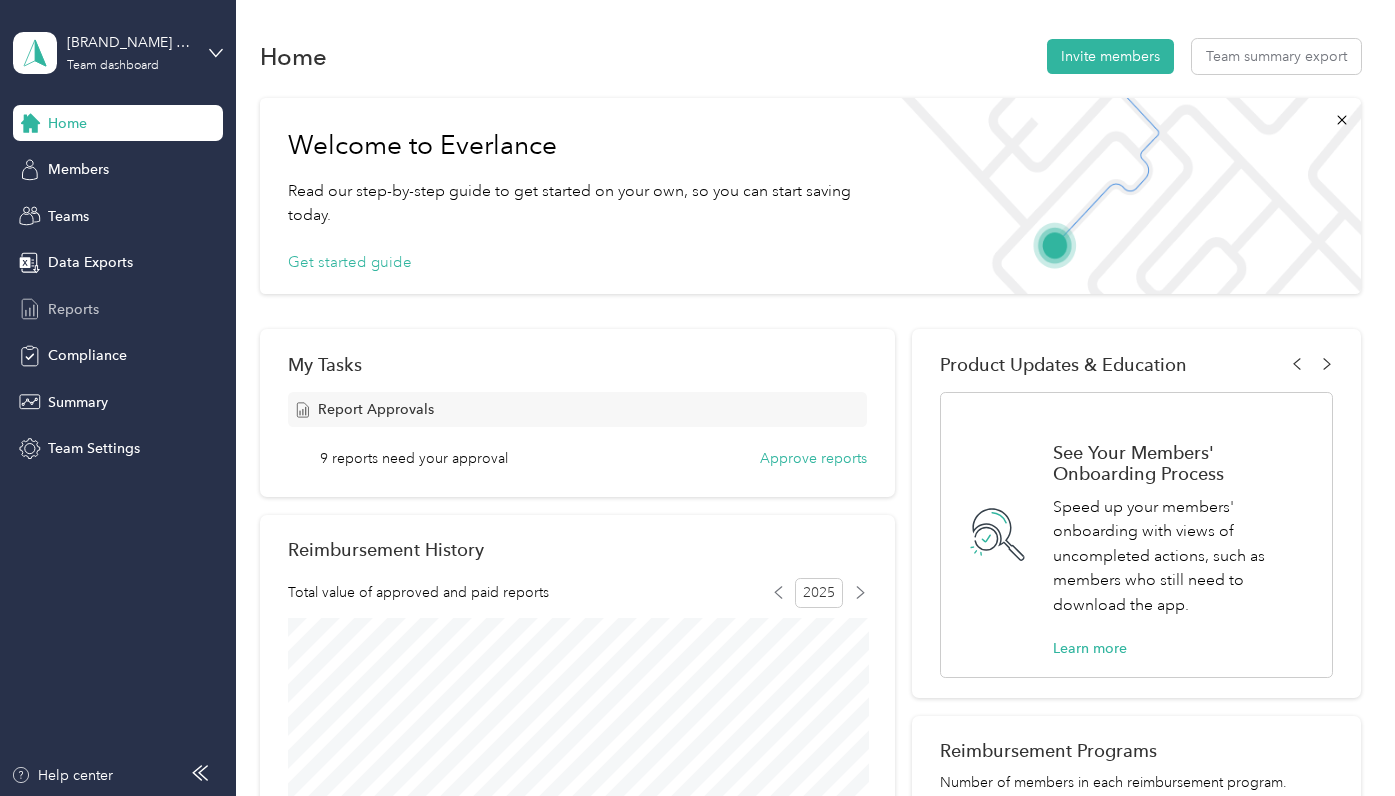 click on "Reports" at bounding box center (118, 309) 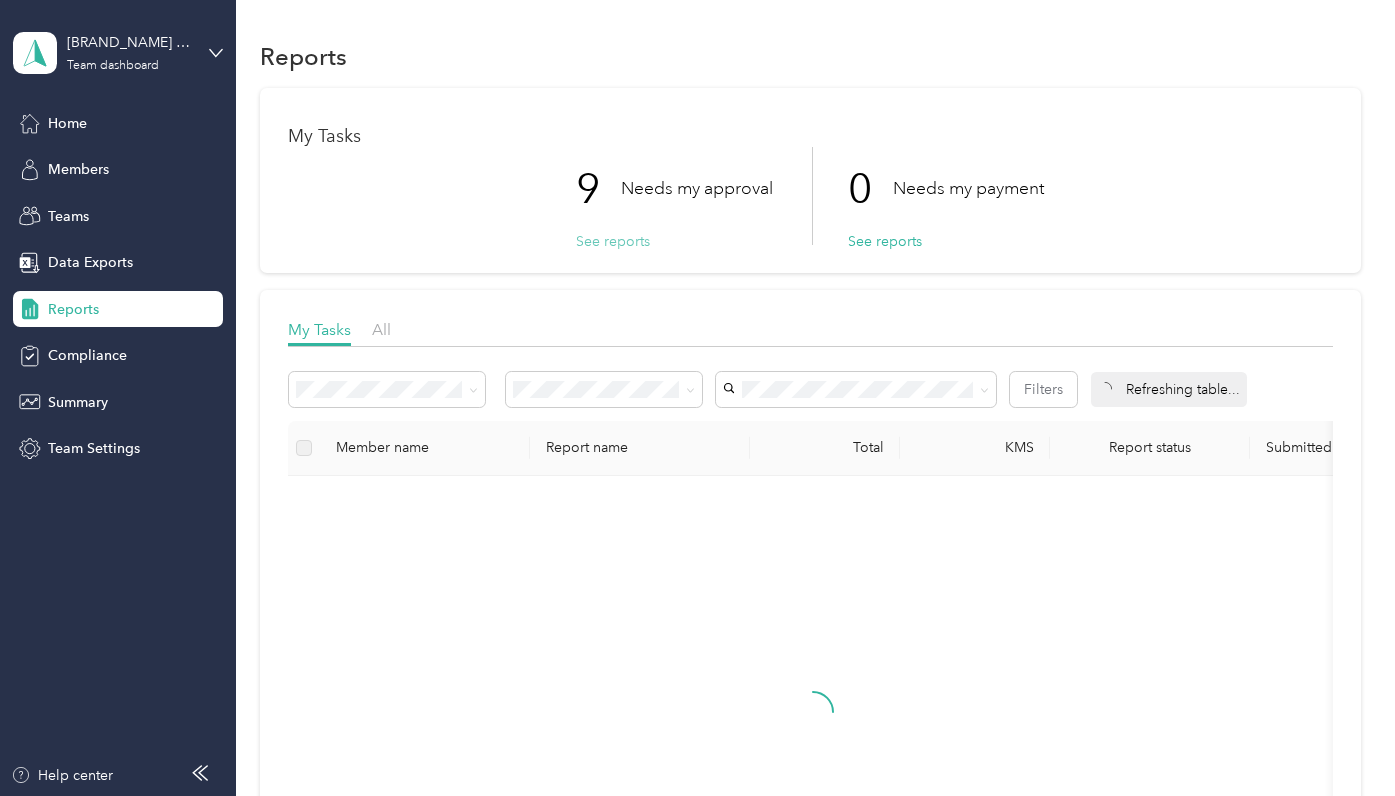 click on "See reports" at bounding box center [613, 241] 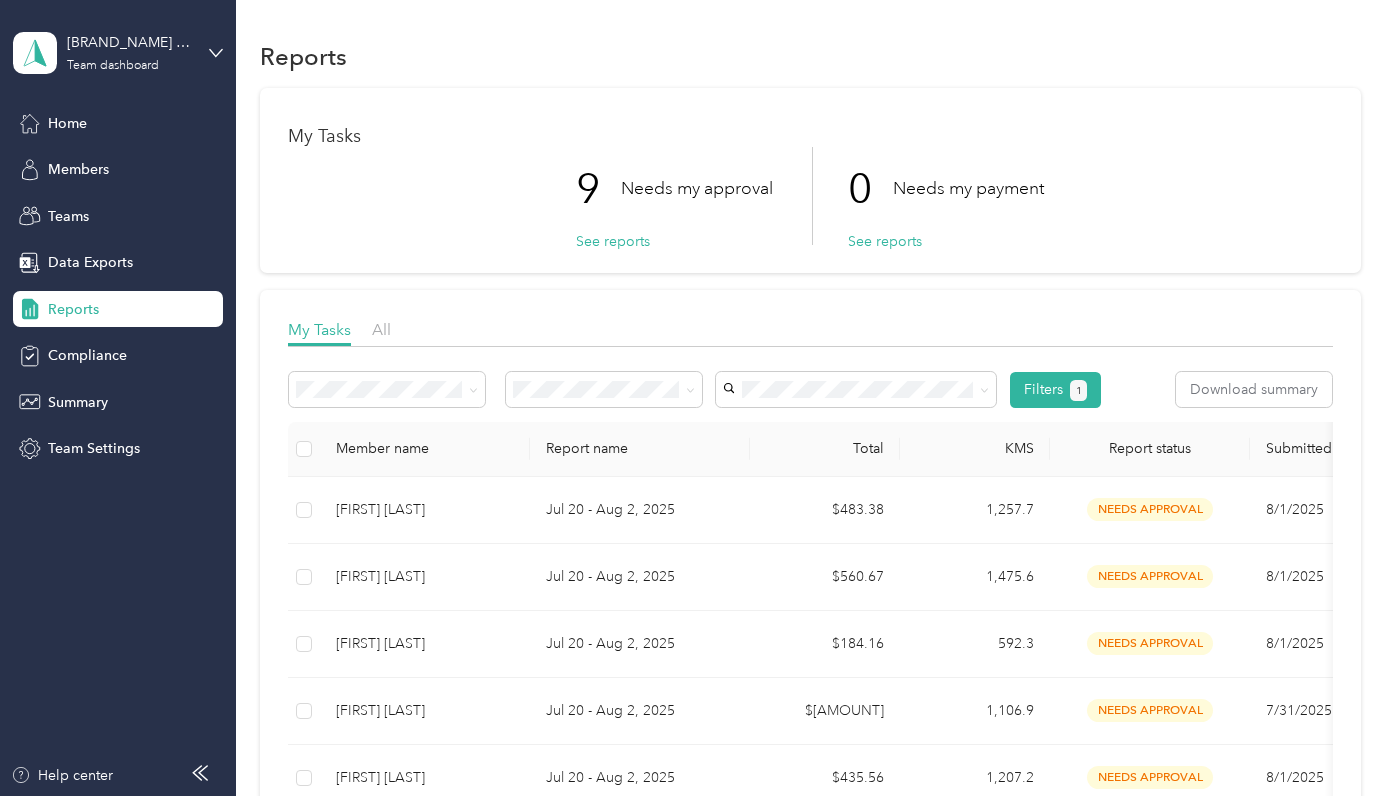 scroll, scrollTop: 176, scrollLeft: 0, axis: vertical 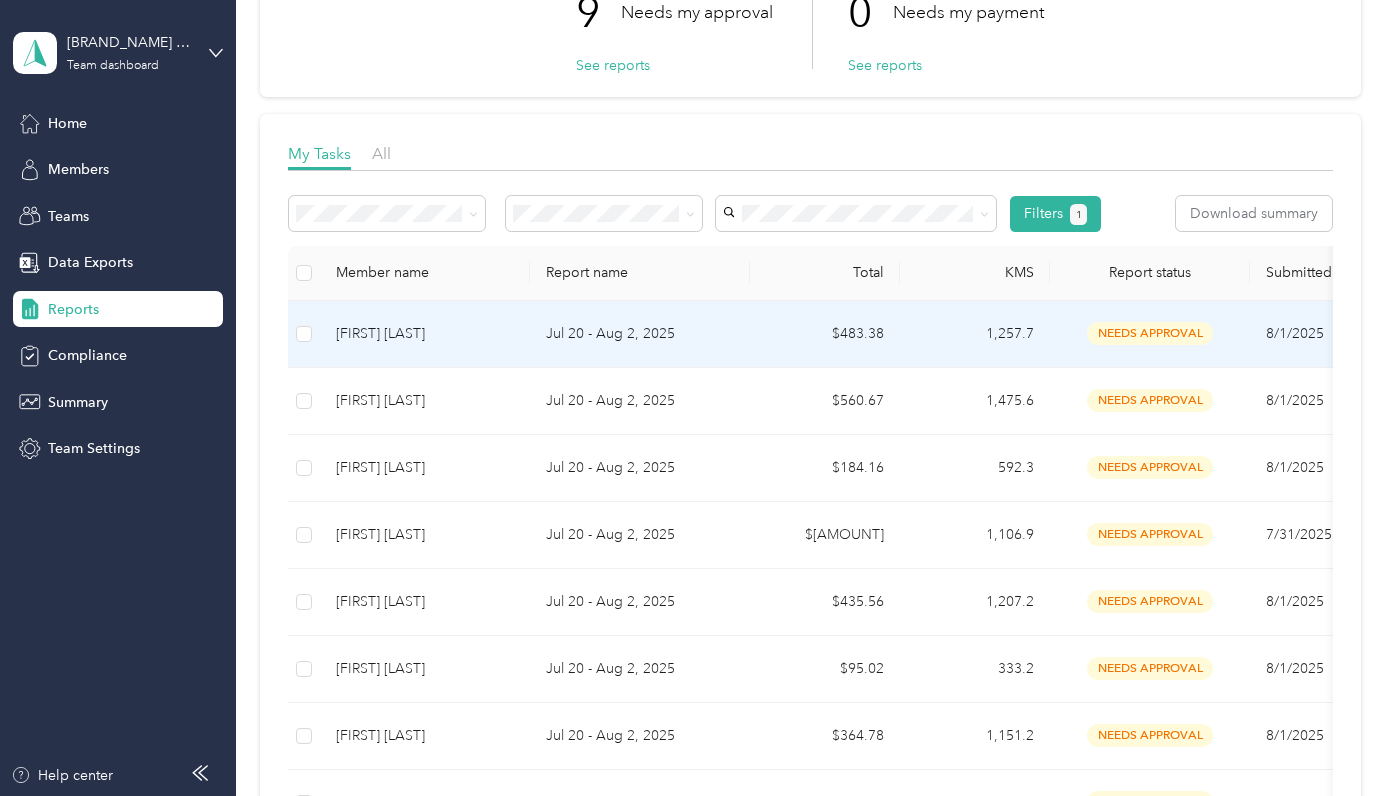click on "Jul 20 - Aug 2, 2025" at bounding box center (640, 334) 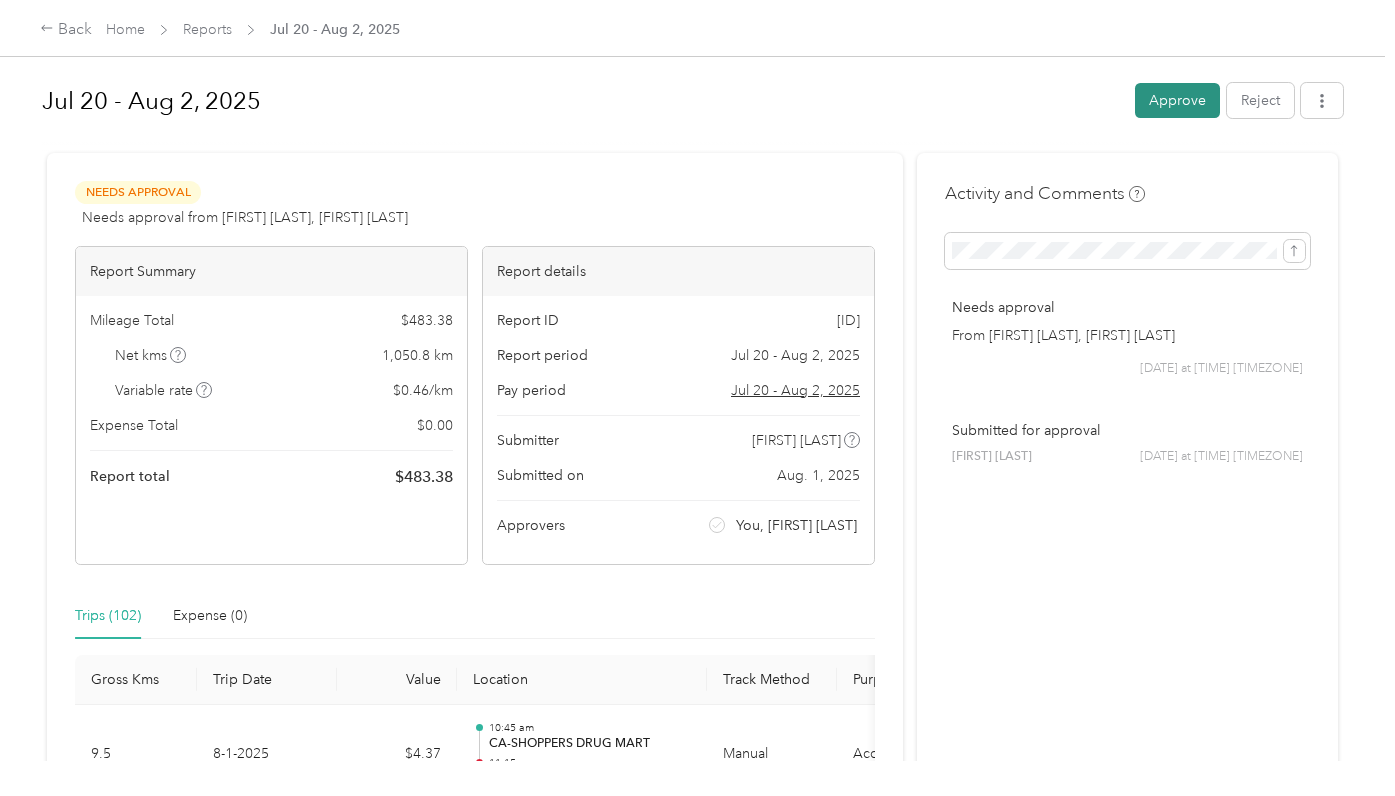 click on "Approve" at bounding box center (1177, 100) 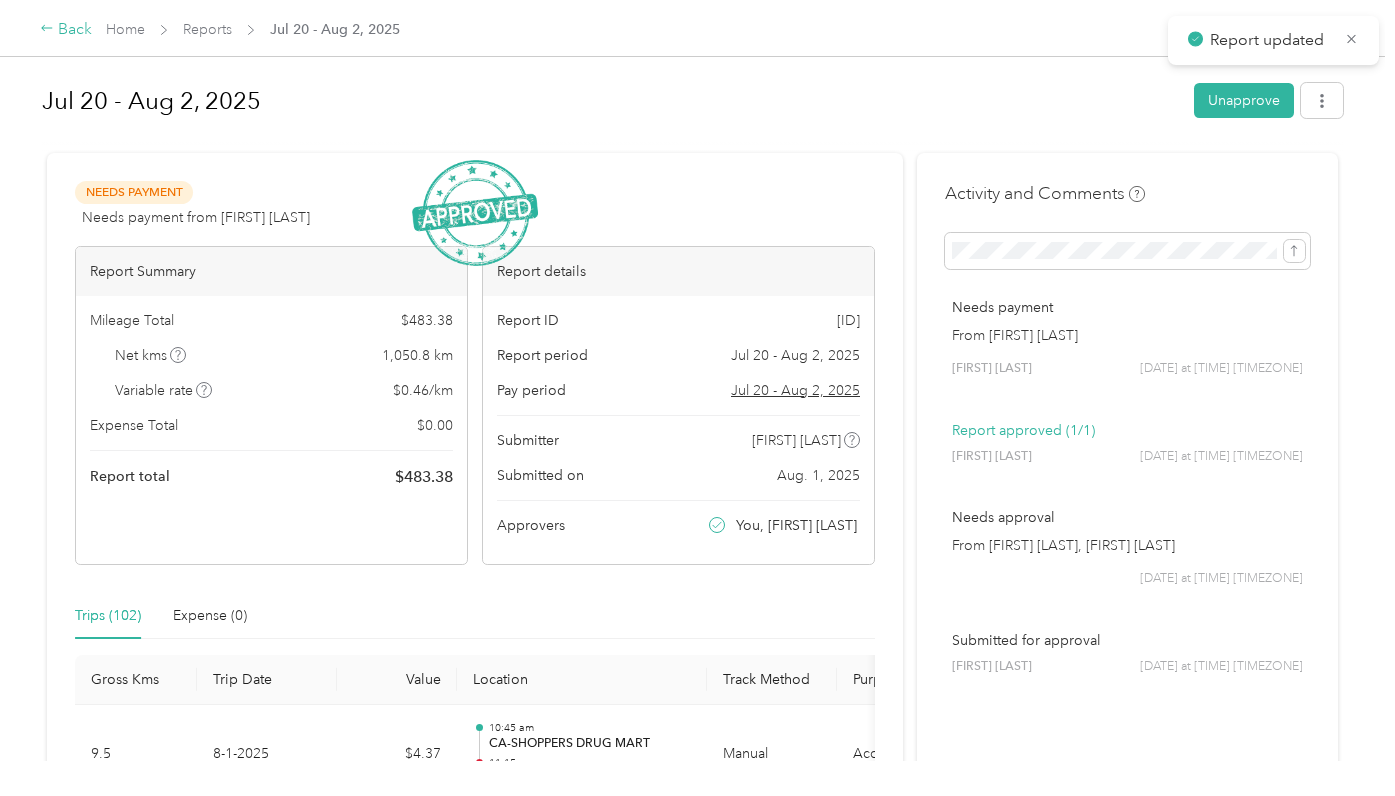 click on "Back" at bounding box center (66, 30) 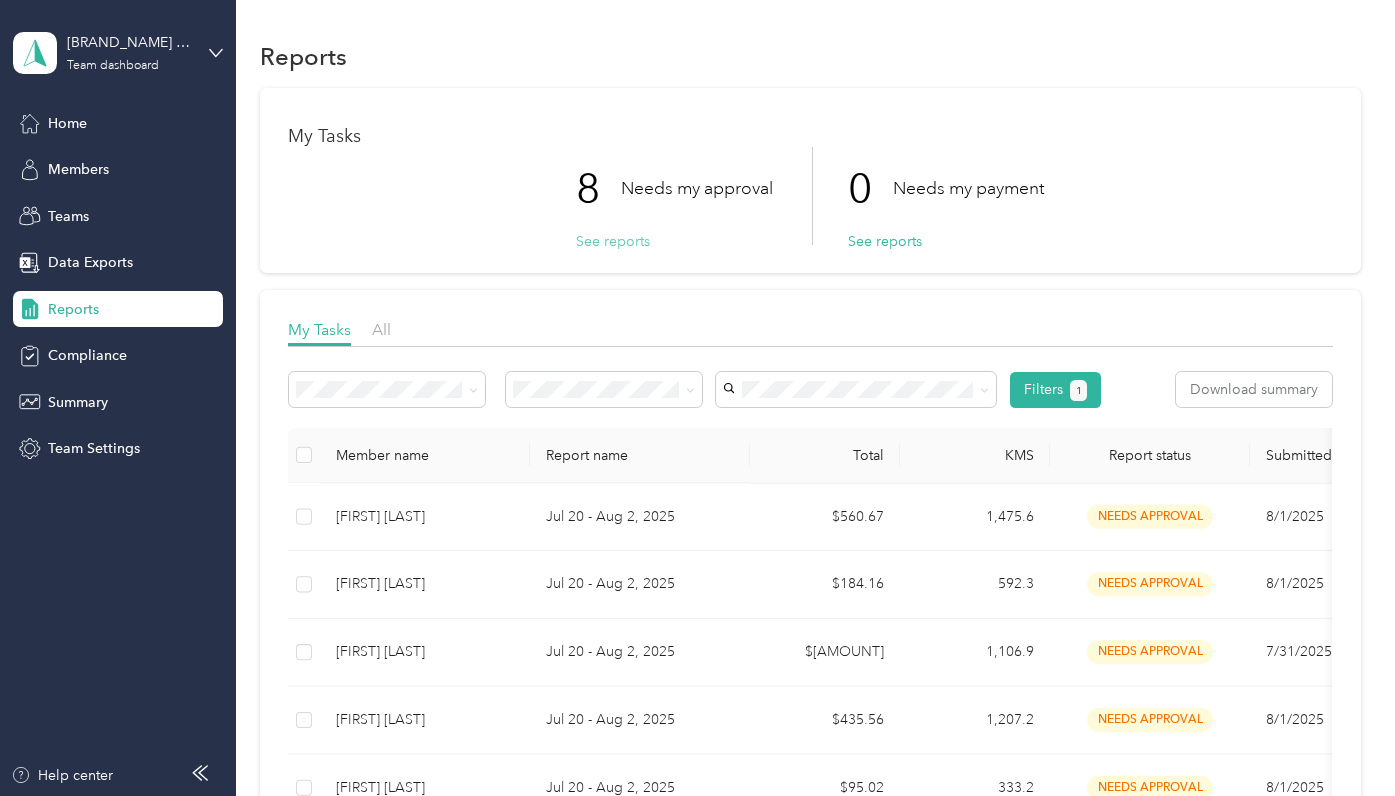 click on "See reports" at bounding box center [613, 241] 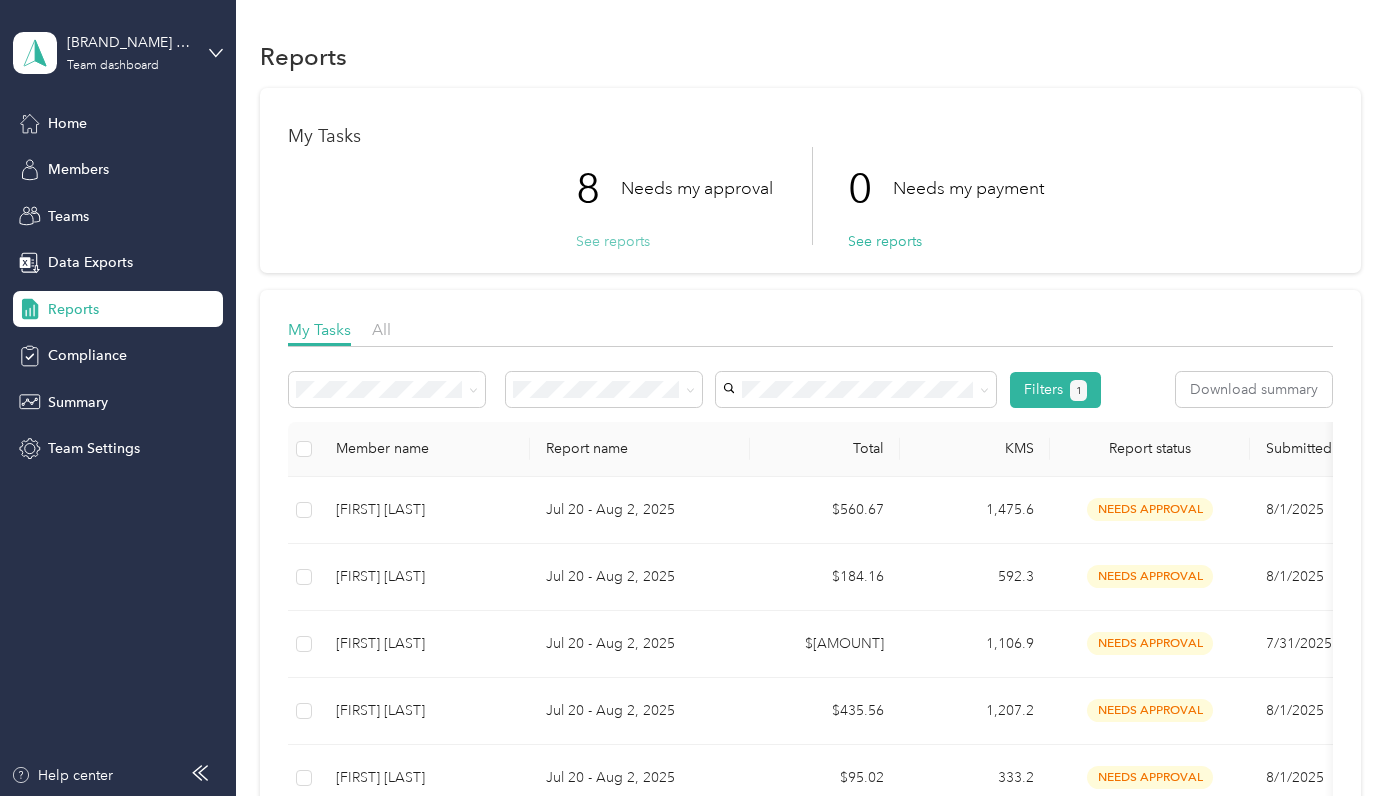 click on "See reports" at bounding box center [613, 241] 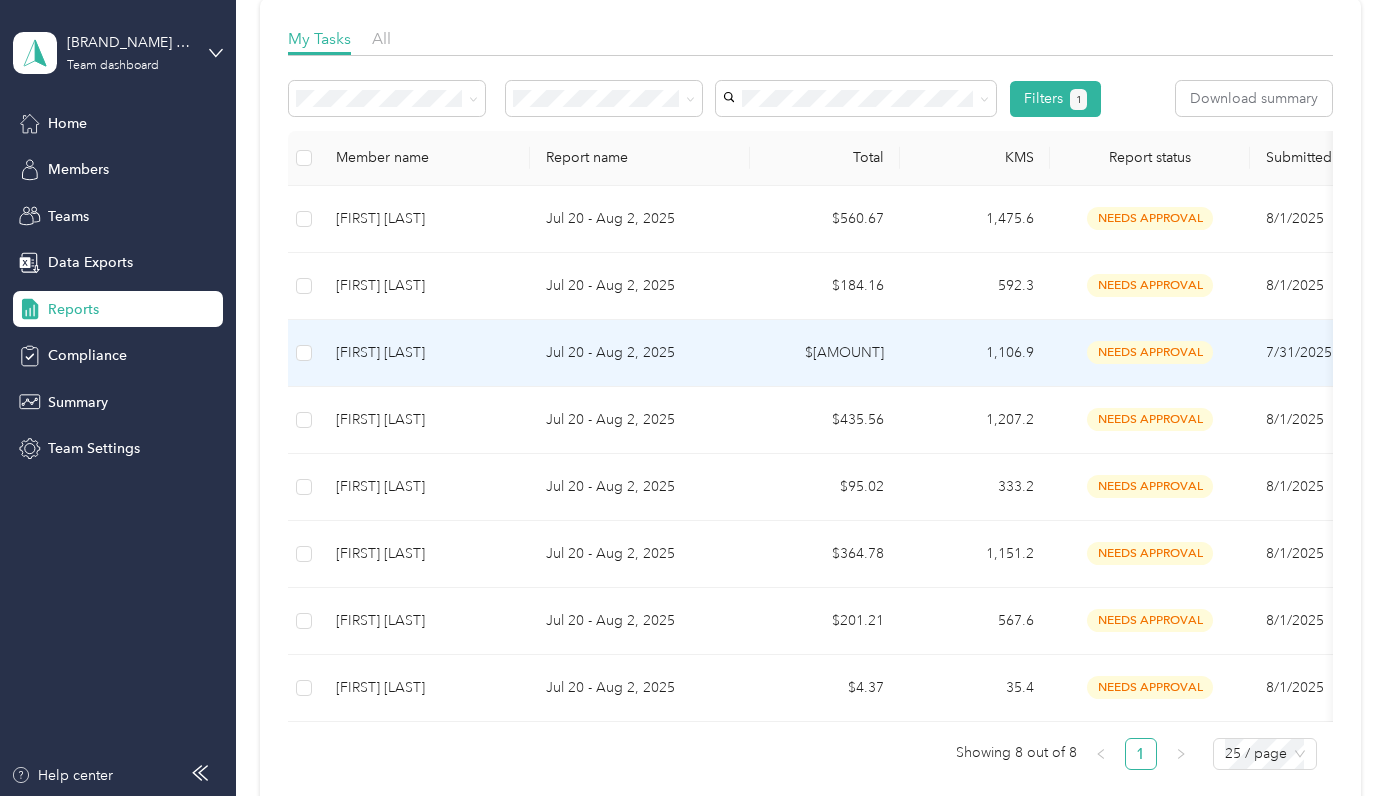 scroll, scrollTop: 283, scrollLeft: 0, axis: vertical 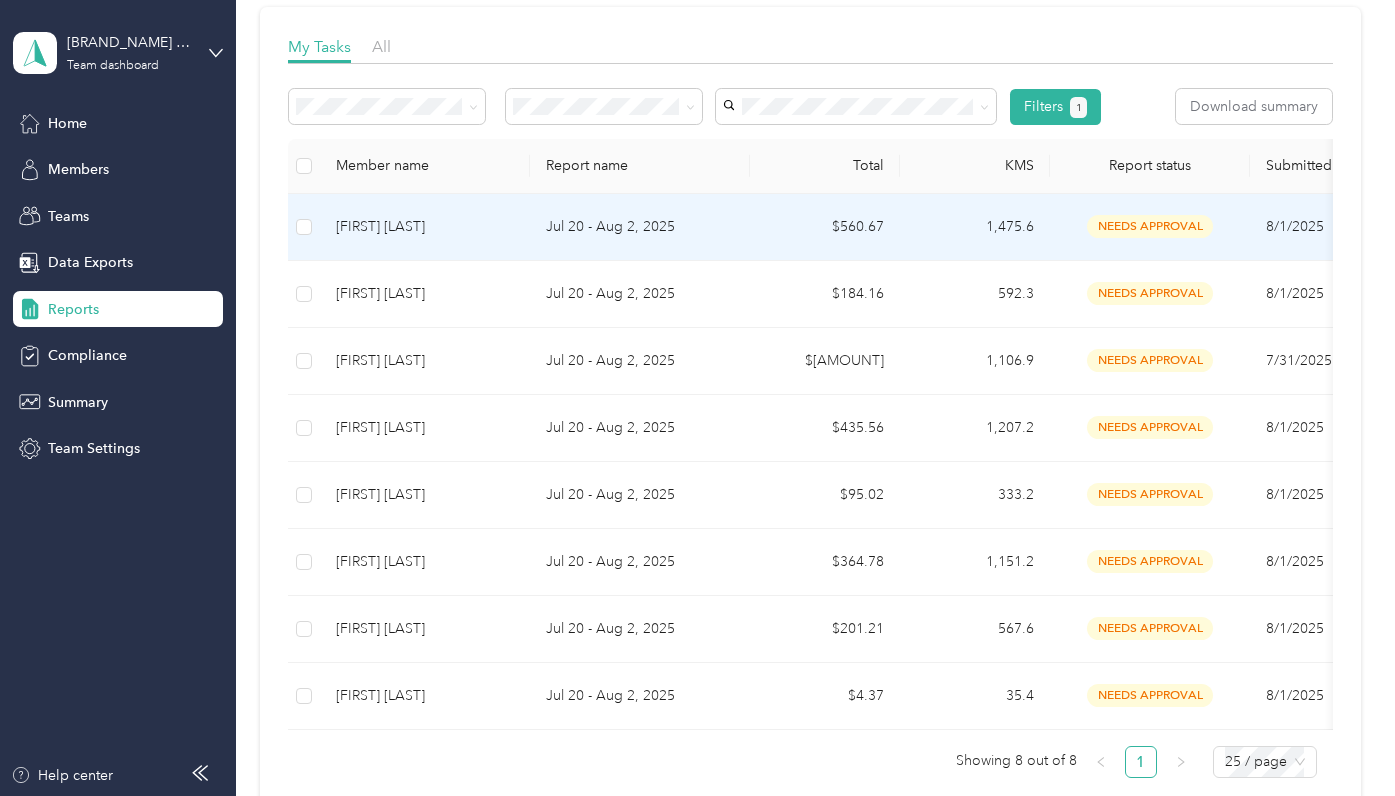 click on "Jul 20 - Aug 2, 2025" at bounding box center [640, 227] 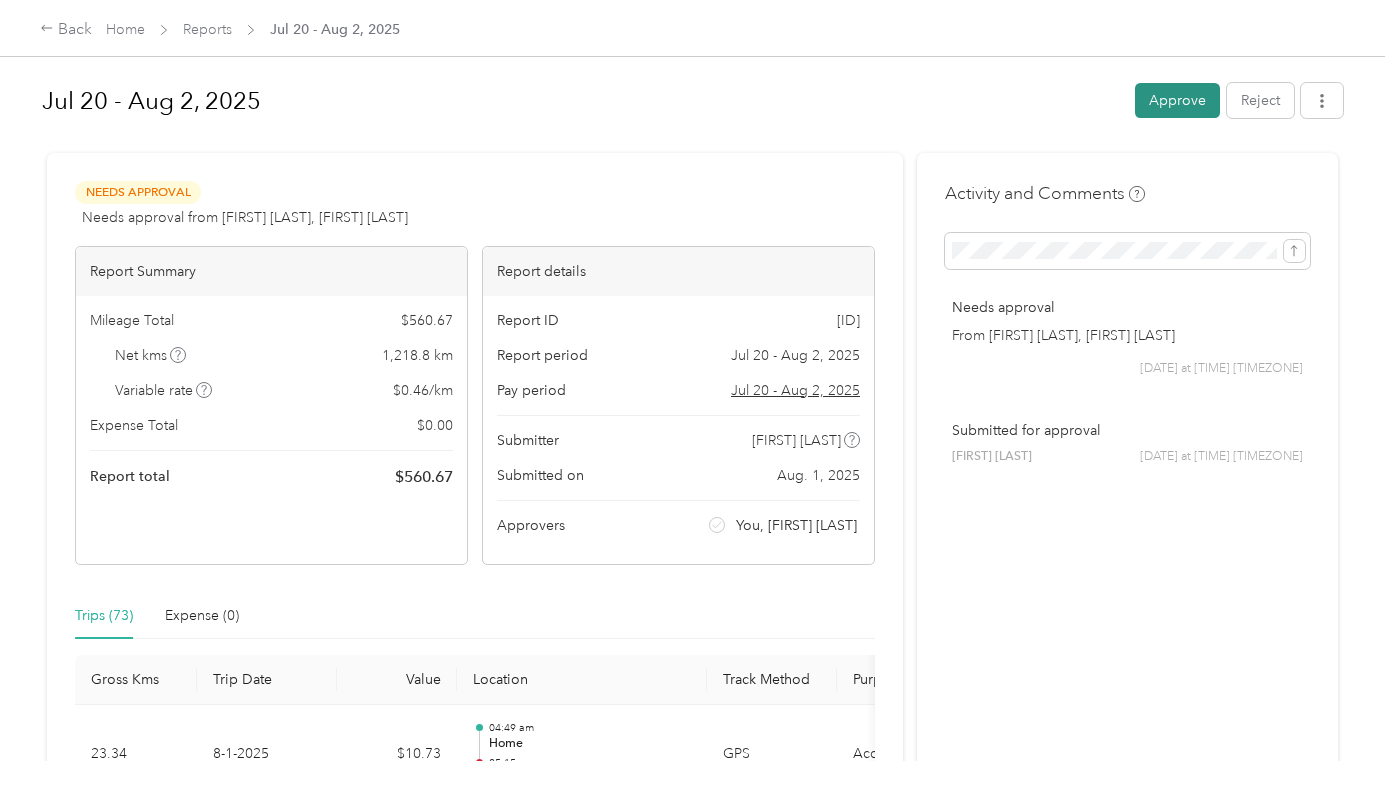 click on "Approve" at bounding box center (1177, 100) 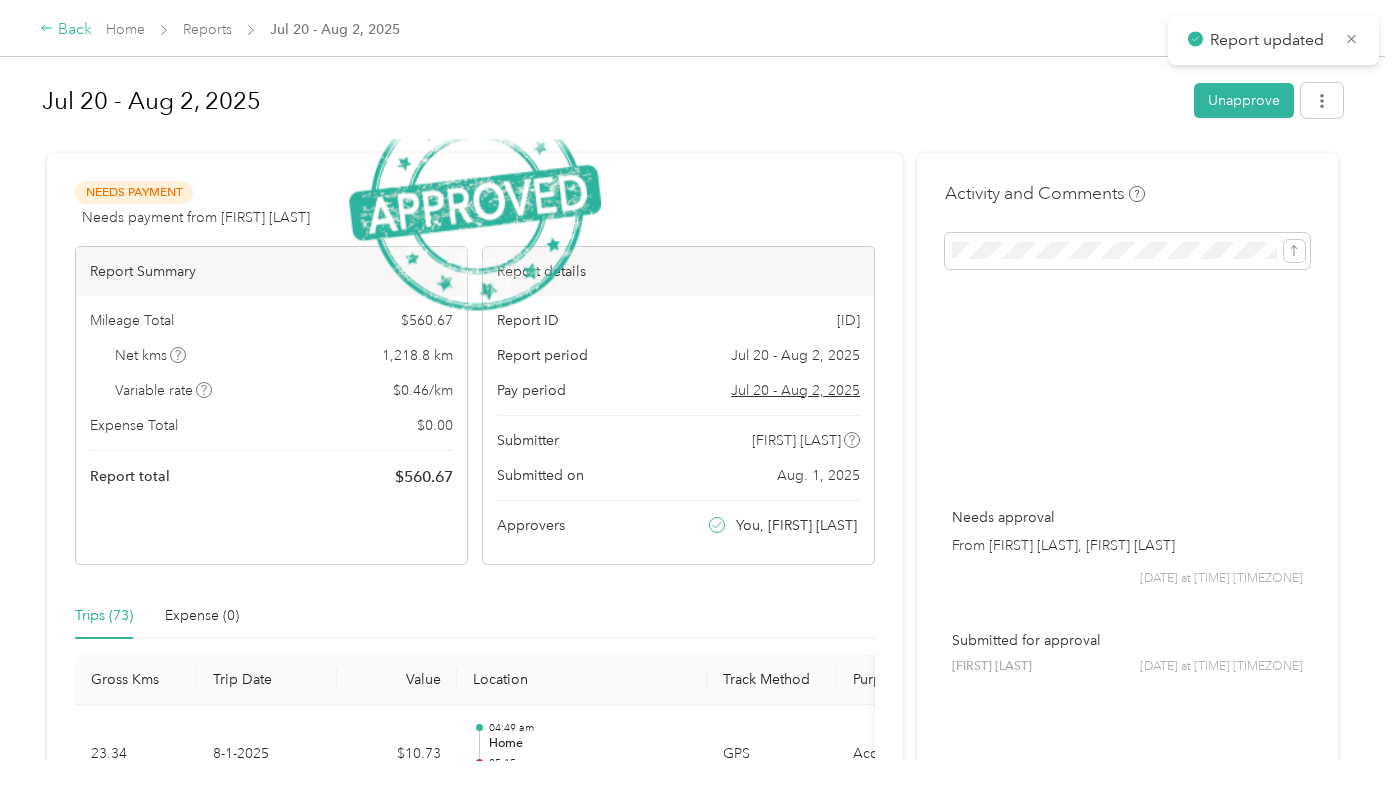 click on "Back" at bounding box center (66, 30) 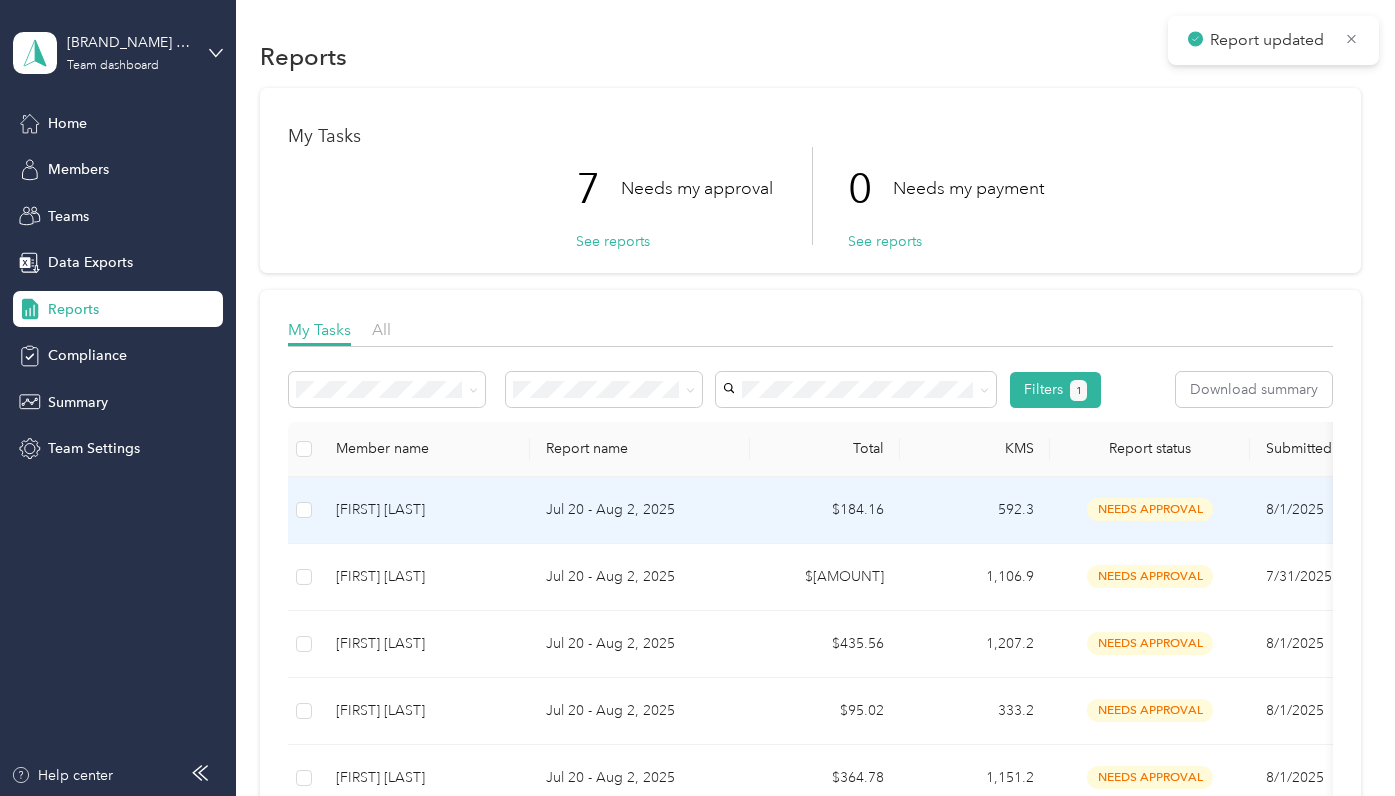 click on "Jul 20 - Aug 2, 2025" at bounding box center [640, 510] 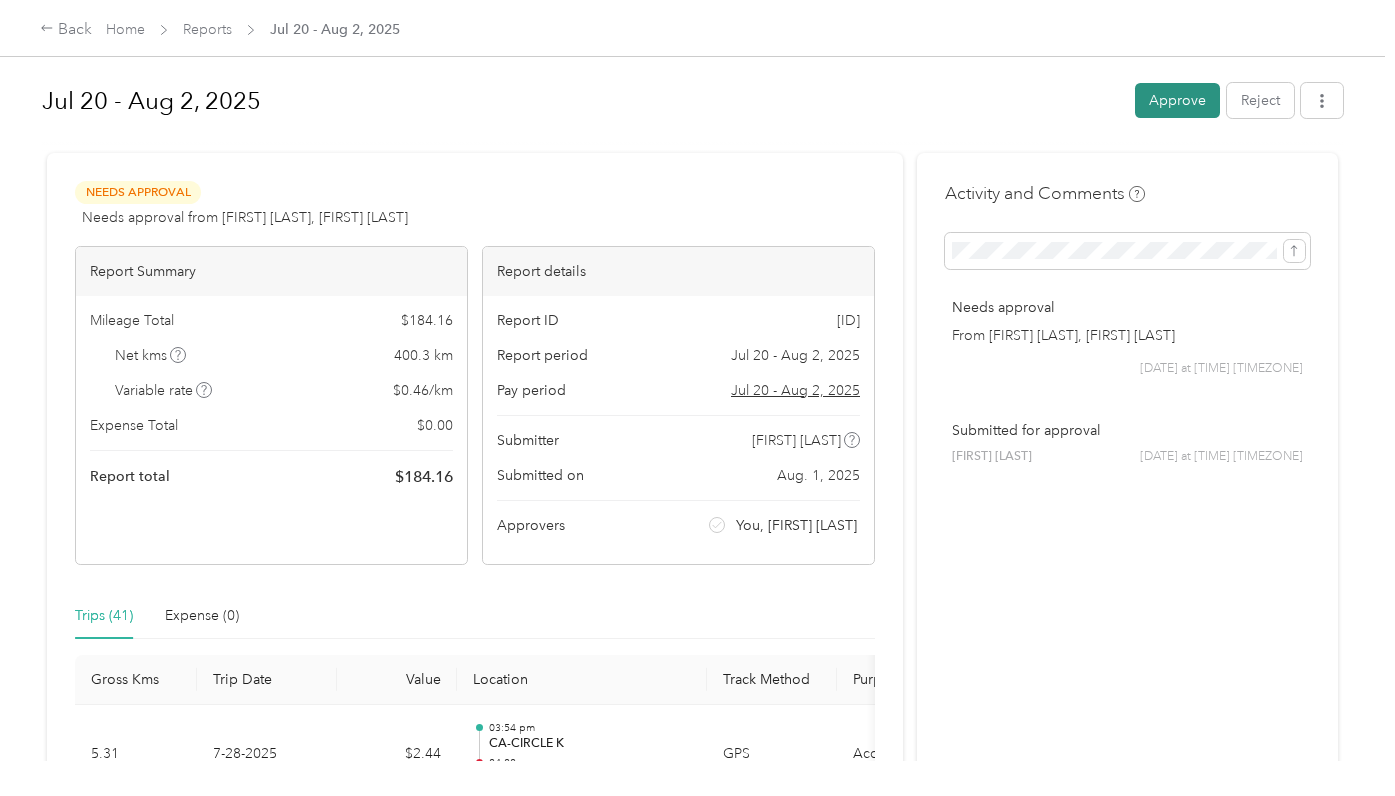 click on "Approve" at bounding box center [1177, 100] 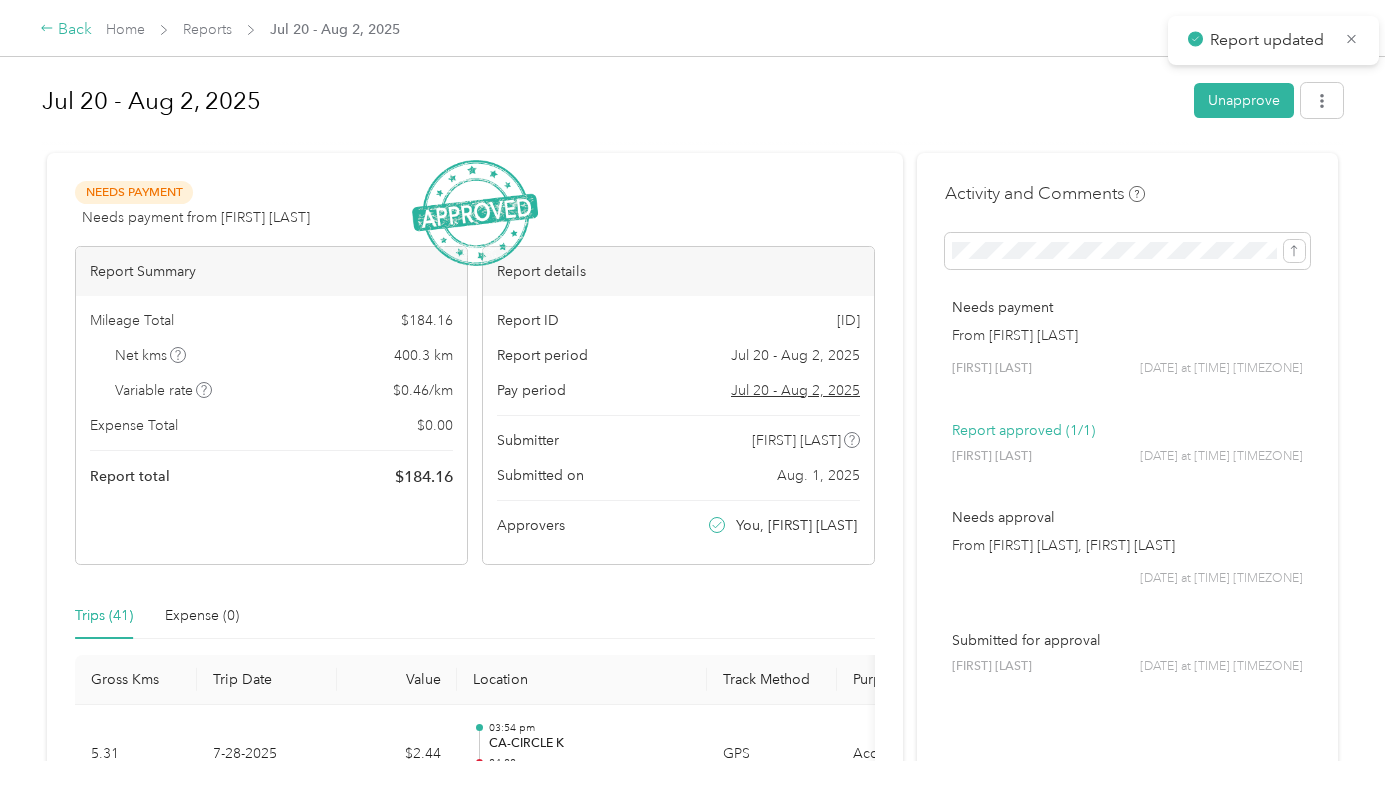 click on "Back" at bounding box center (66, 30) 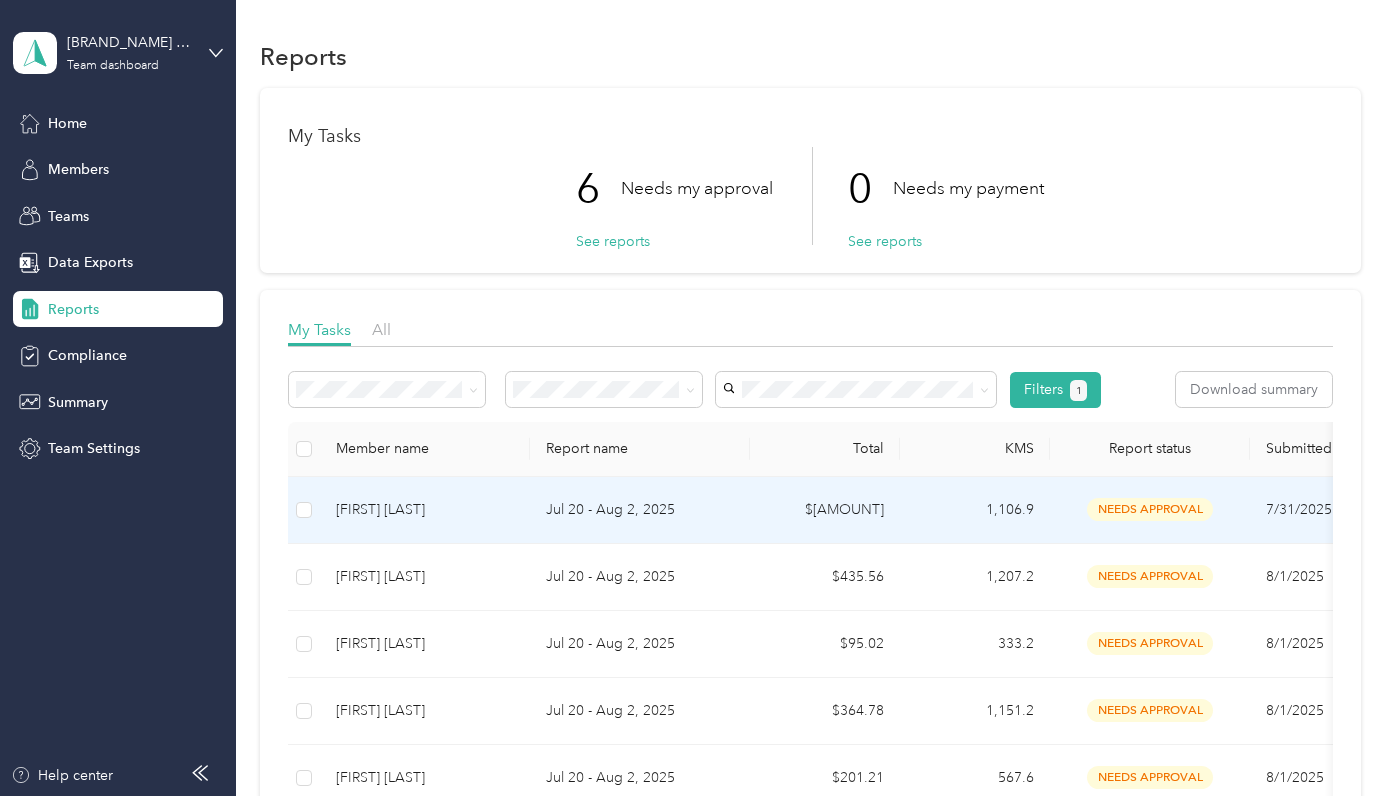 click on "Jul 20 - Aug 2, 2025" at bounding box center (640, 510) 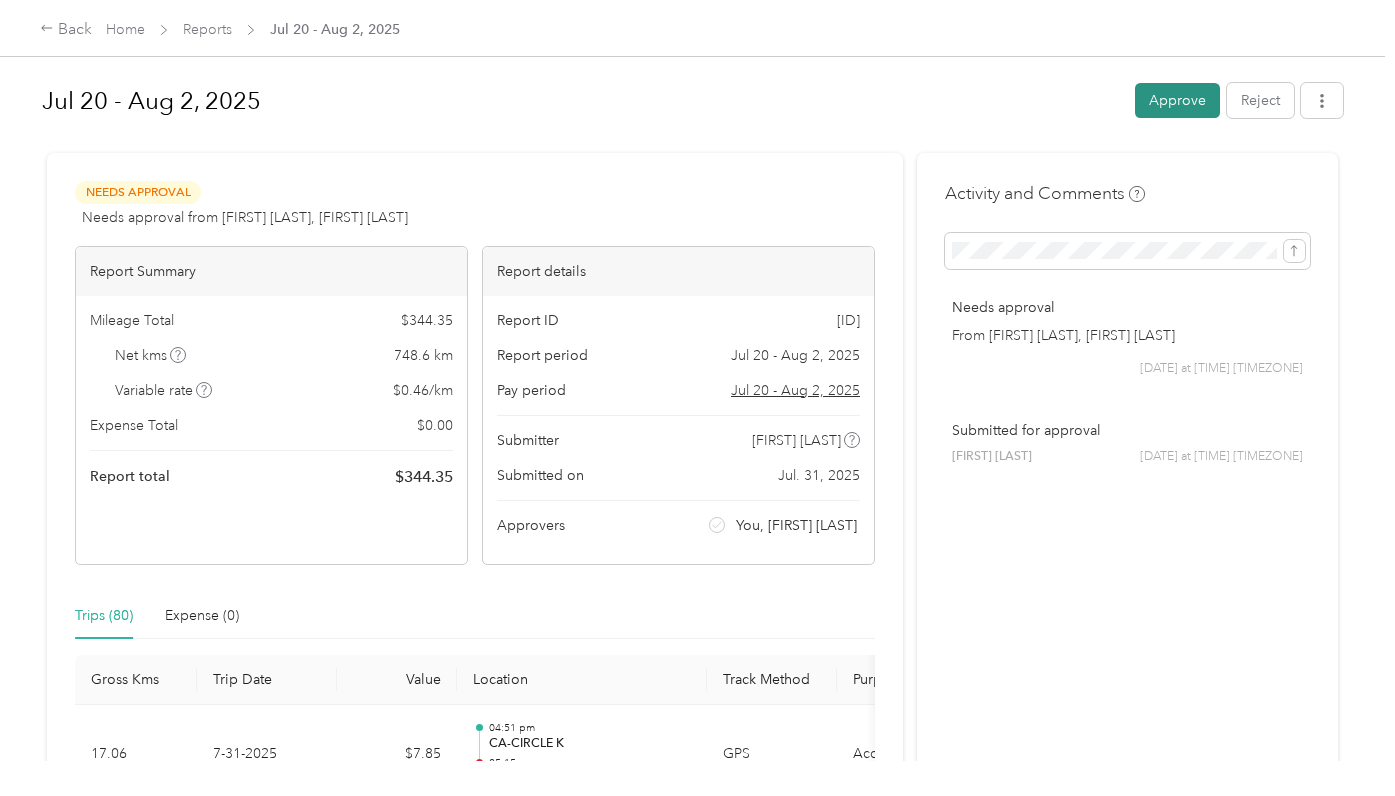 click on "Approve" at bounding box center (1177, 100) 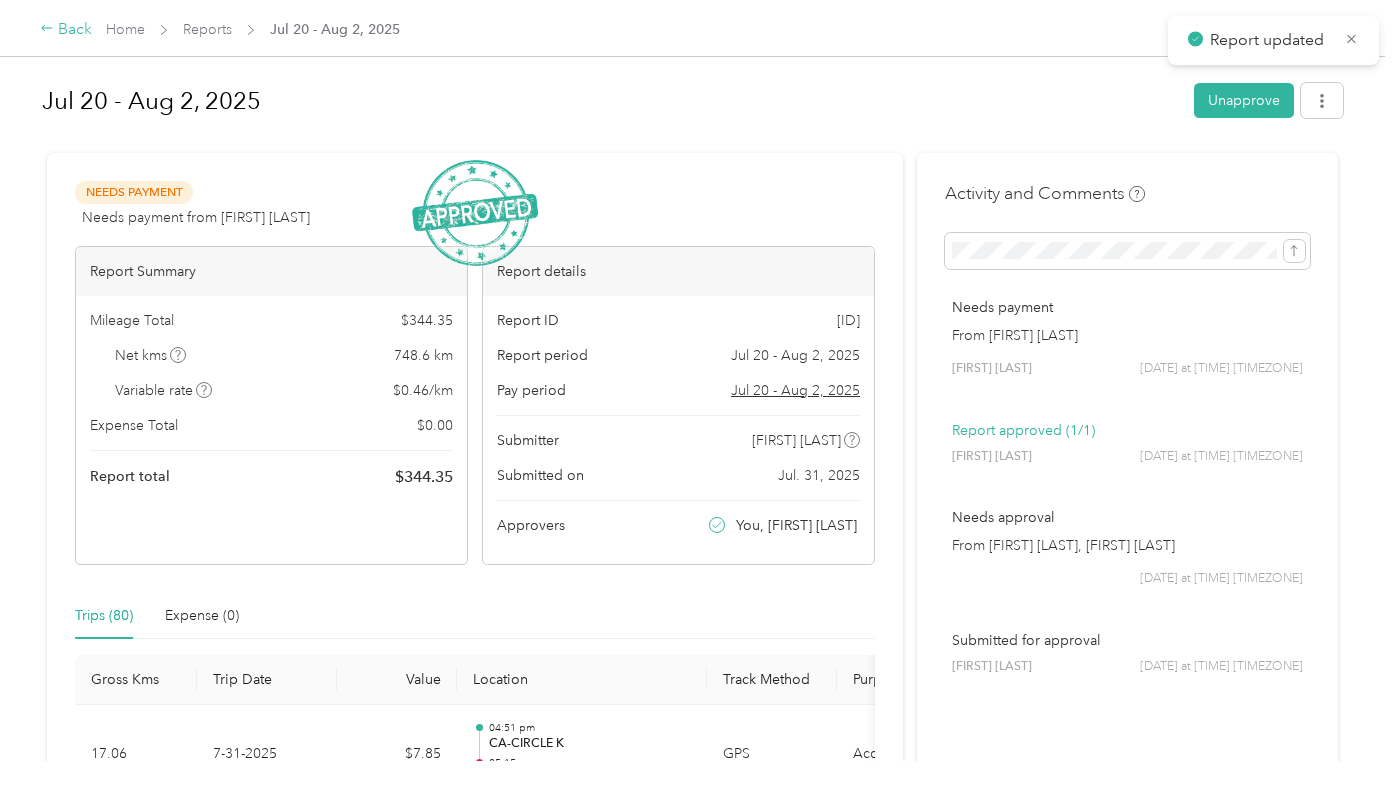 click on "Back" at bounding box center [66, 30] 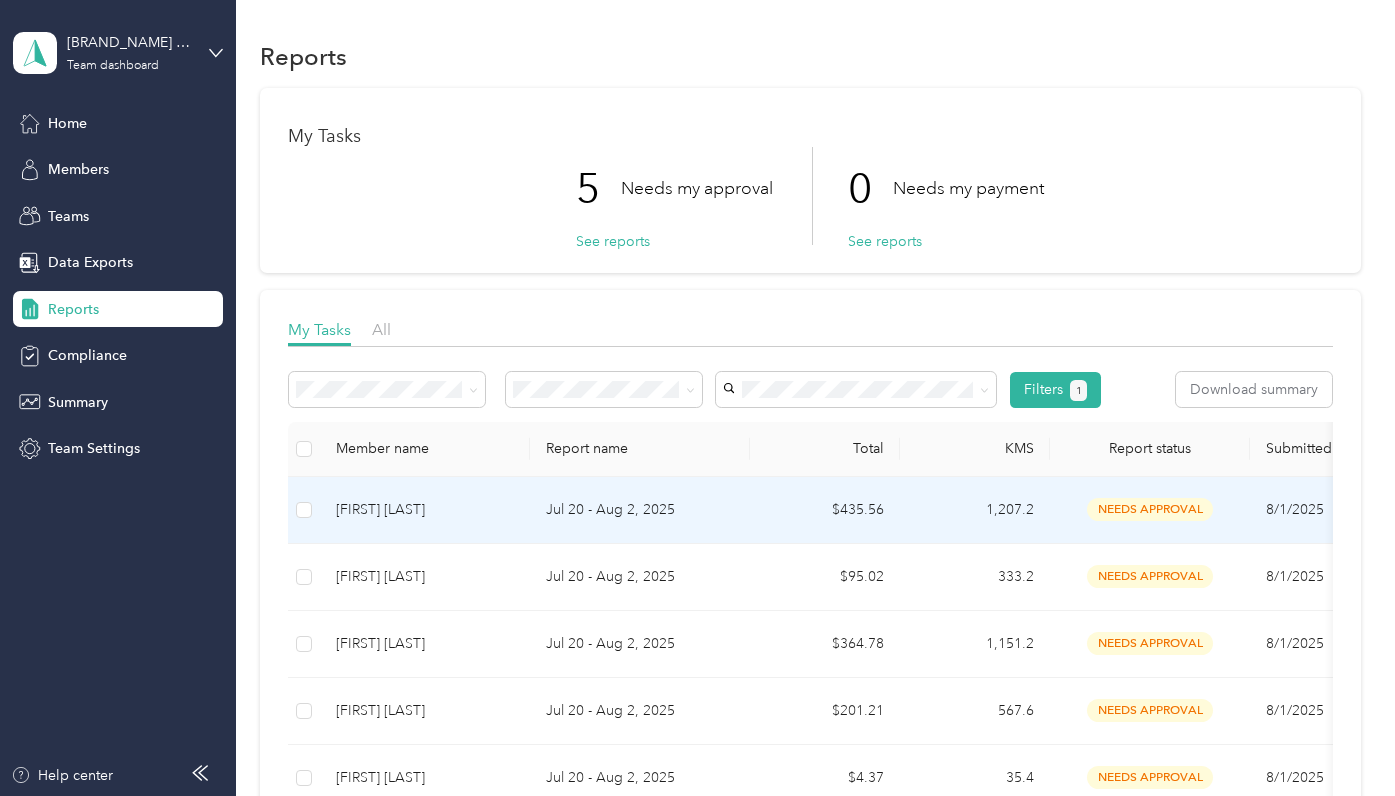 click on "Jul 20 - Aug 2, 2025" at bounding box center (640, 510) 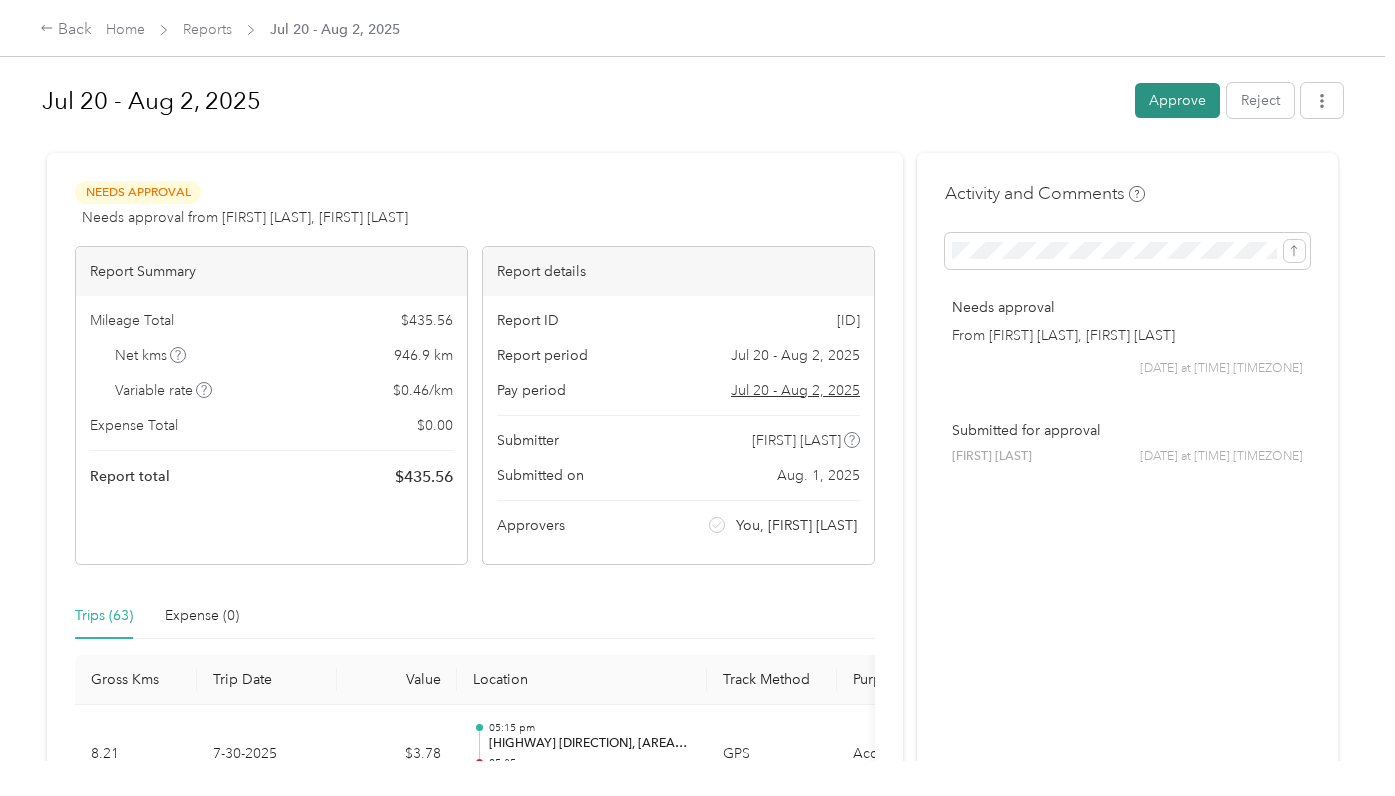 click on "Approve" at bounding box center (1177, 100) 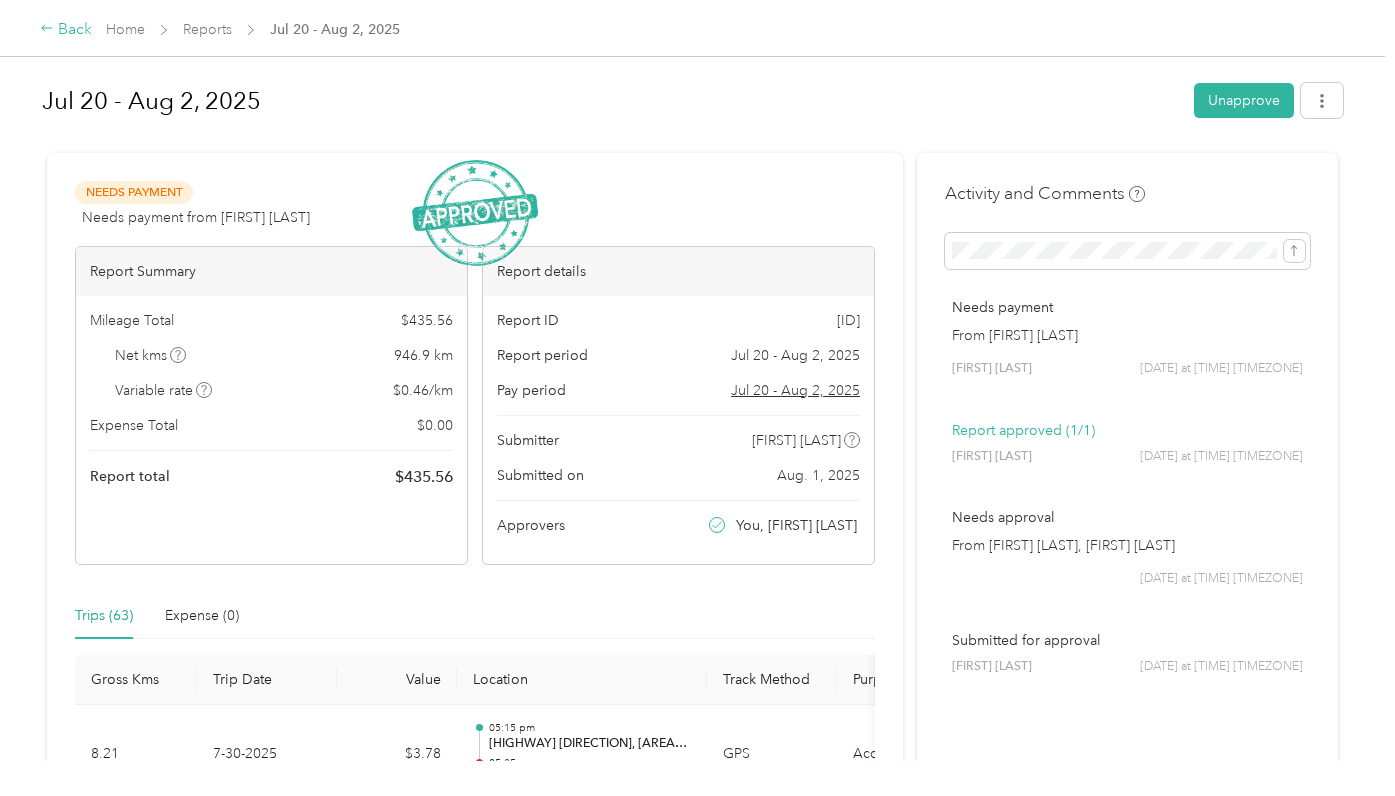 click on "Back" at bounding box center (66, 30) 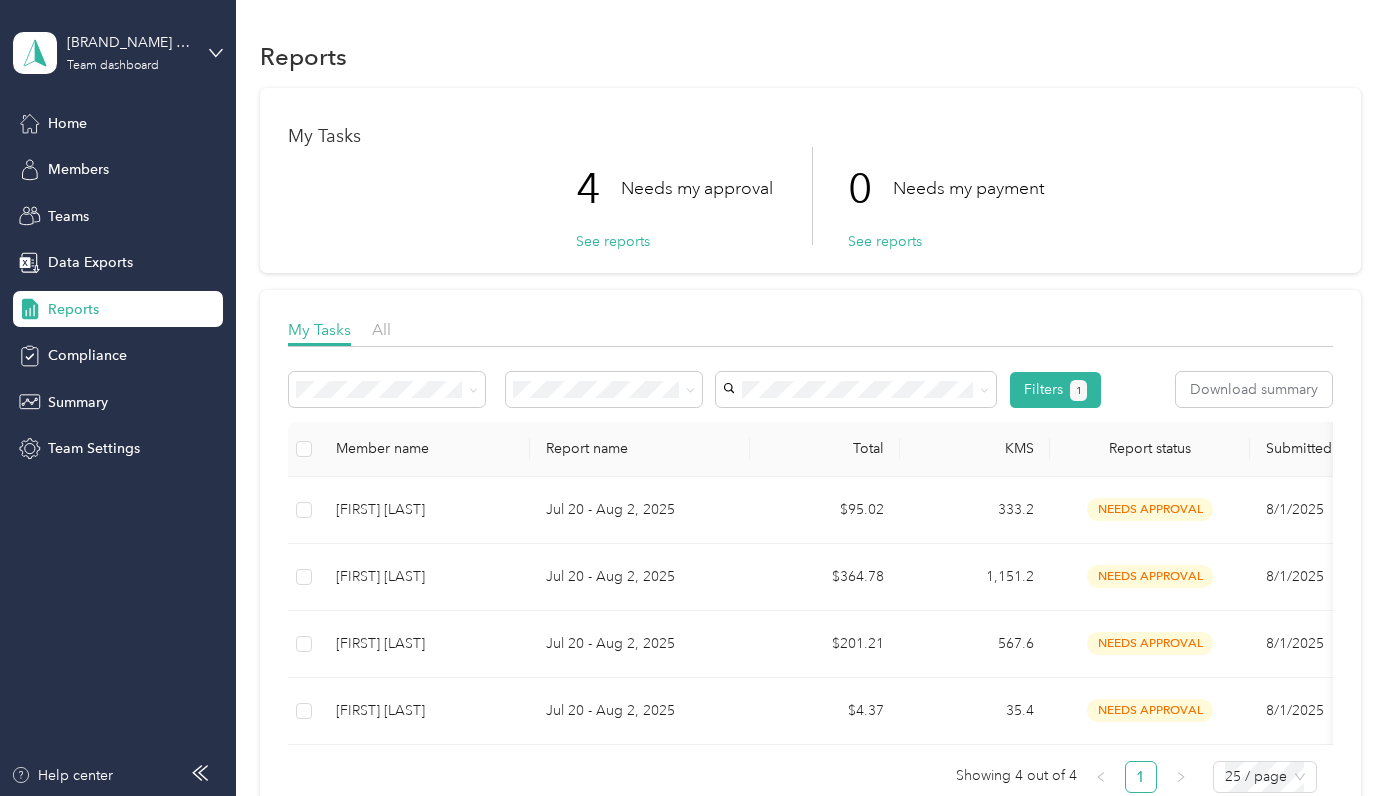 scroll, scrollTop: 306, scrollLeft: 0, axis: vertical 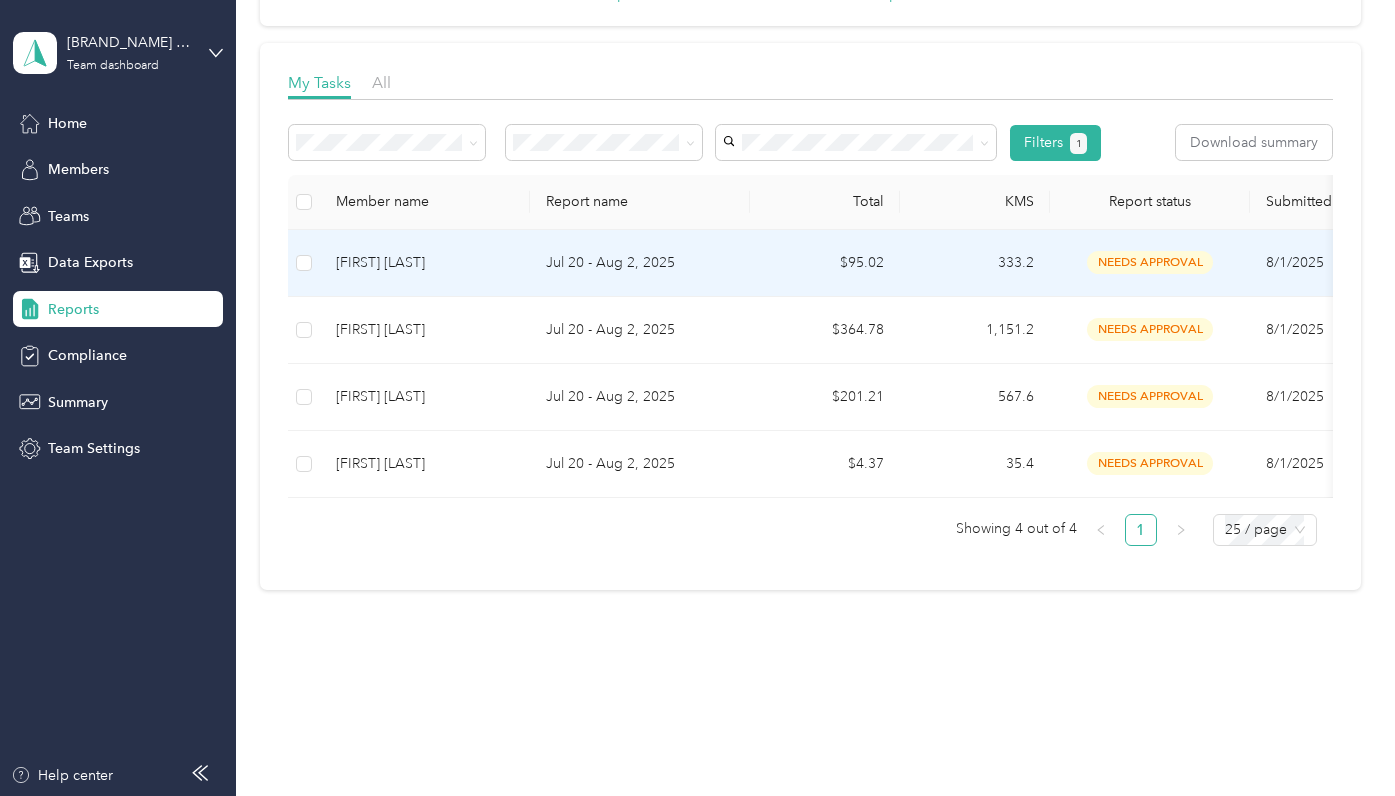 click on "Jul 20 - Aug 2, 2025" at bounding box center [640, 263] 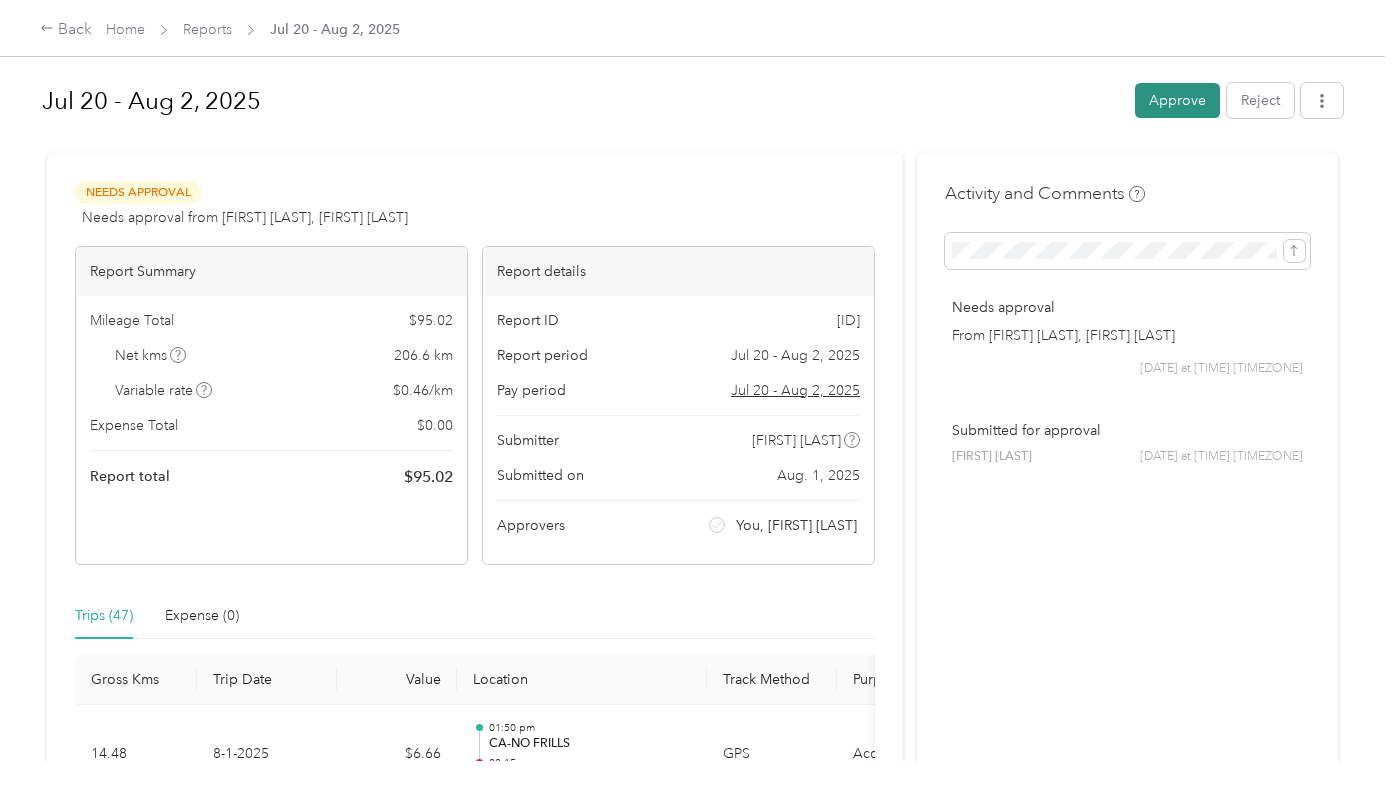 click on "Approve" at bounding box center [1177, 100] 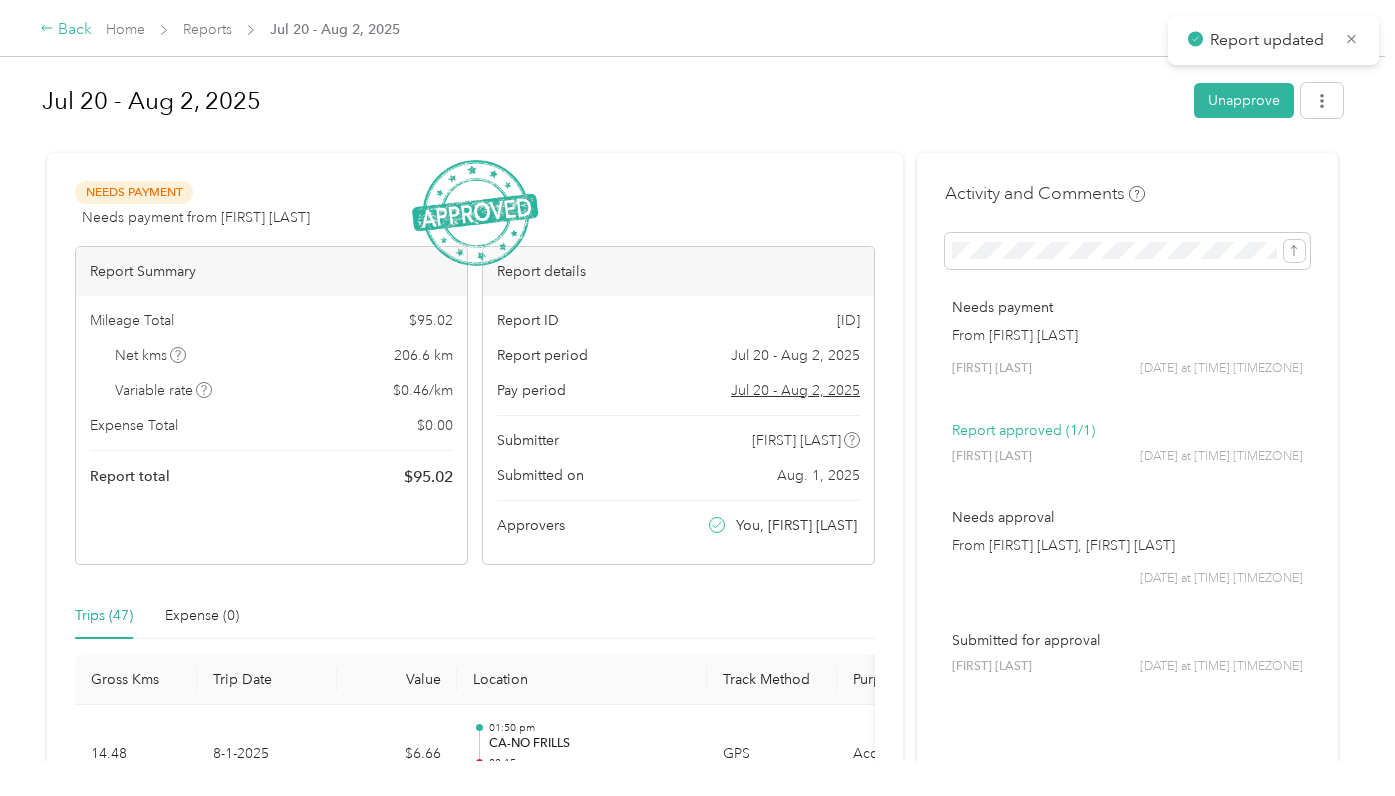 click on "Back" at bounding box center (66, 30) 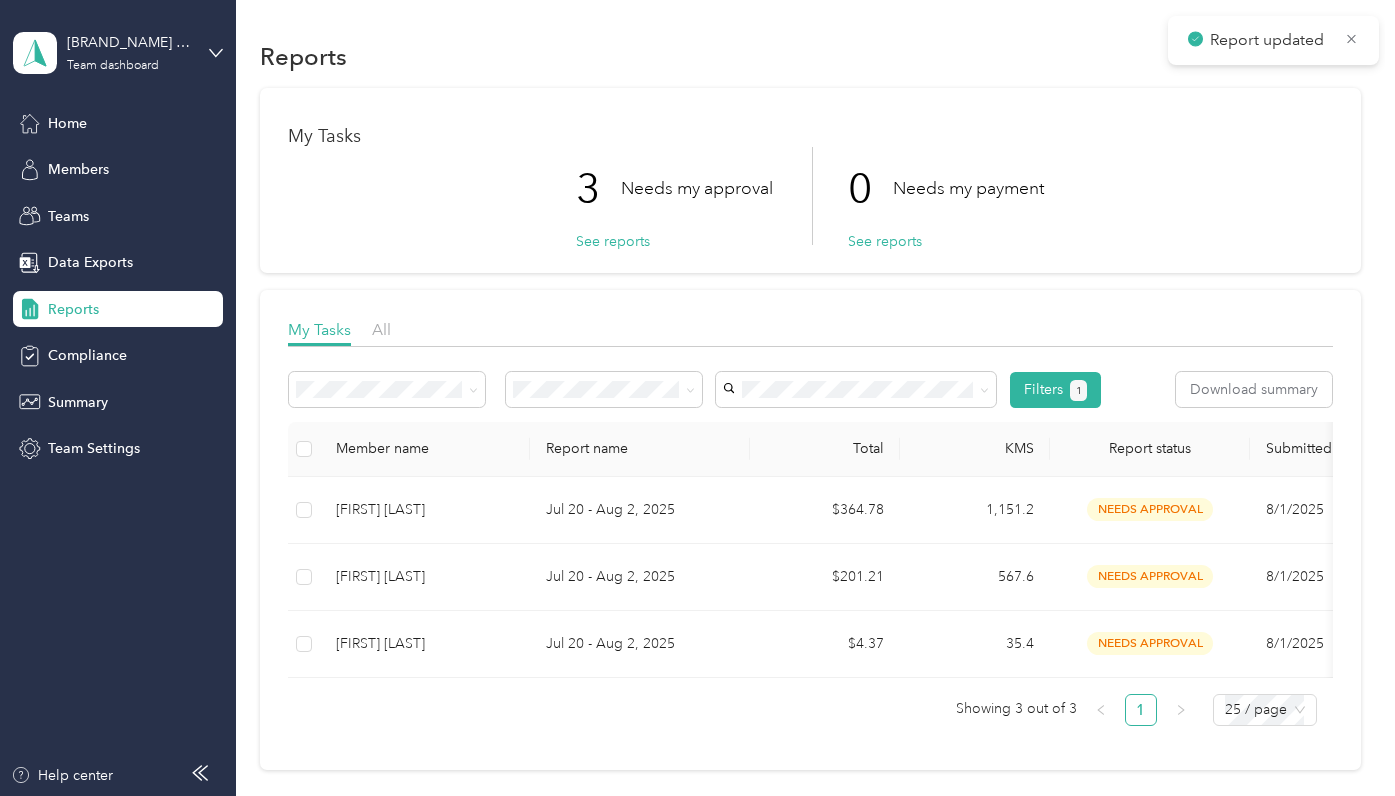 scroll, scrollTop: 147, scrollLeft: 0, axis: vertical 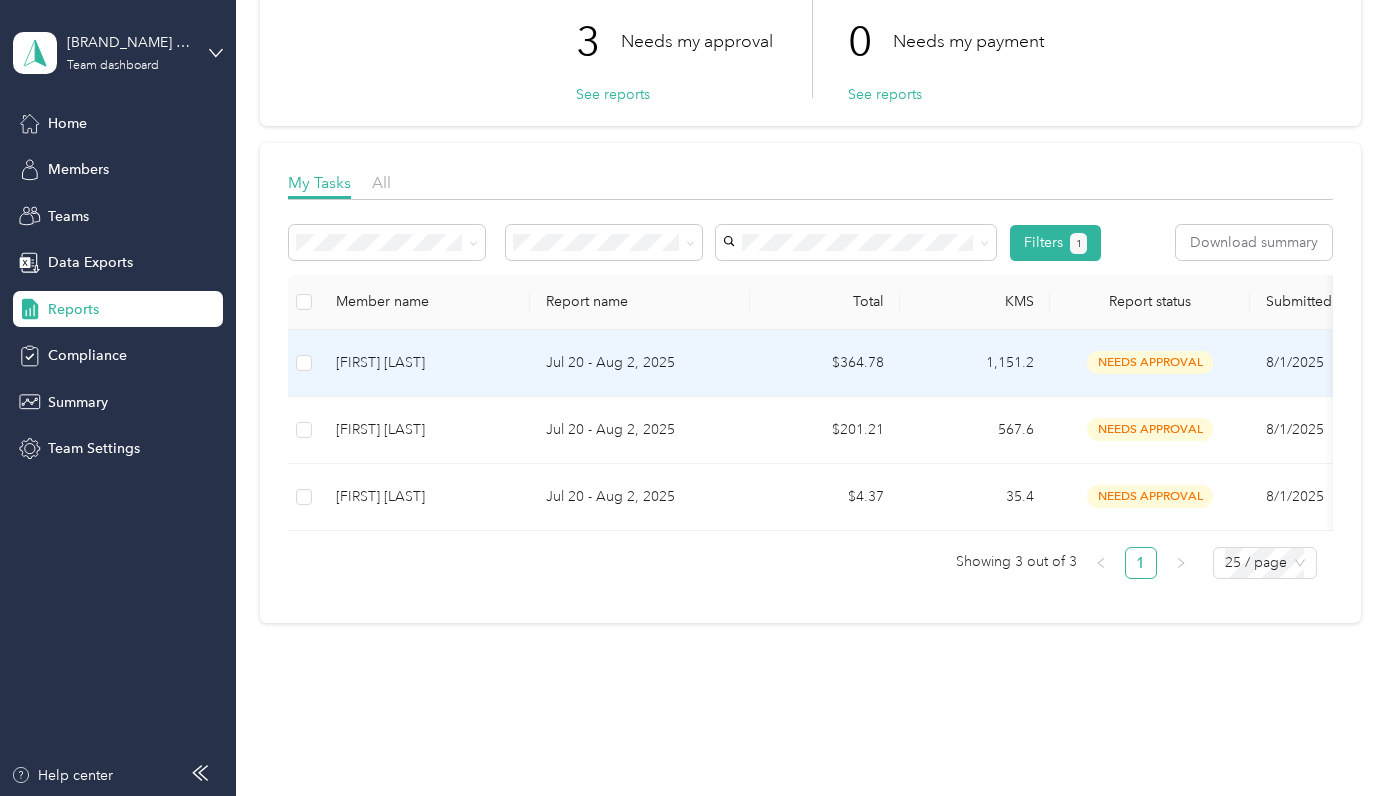 click on "Jul 20 - Aug 2, 2025" at bounding box center (640, 363) 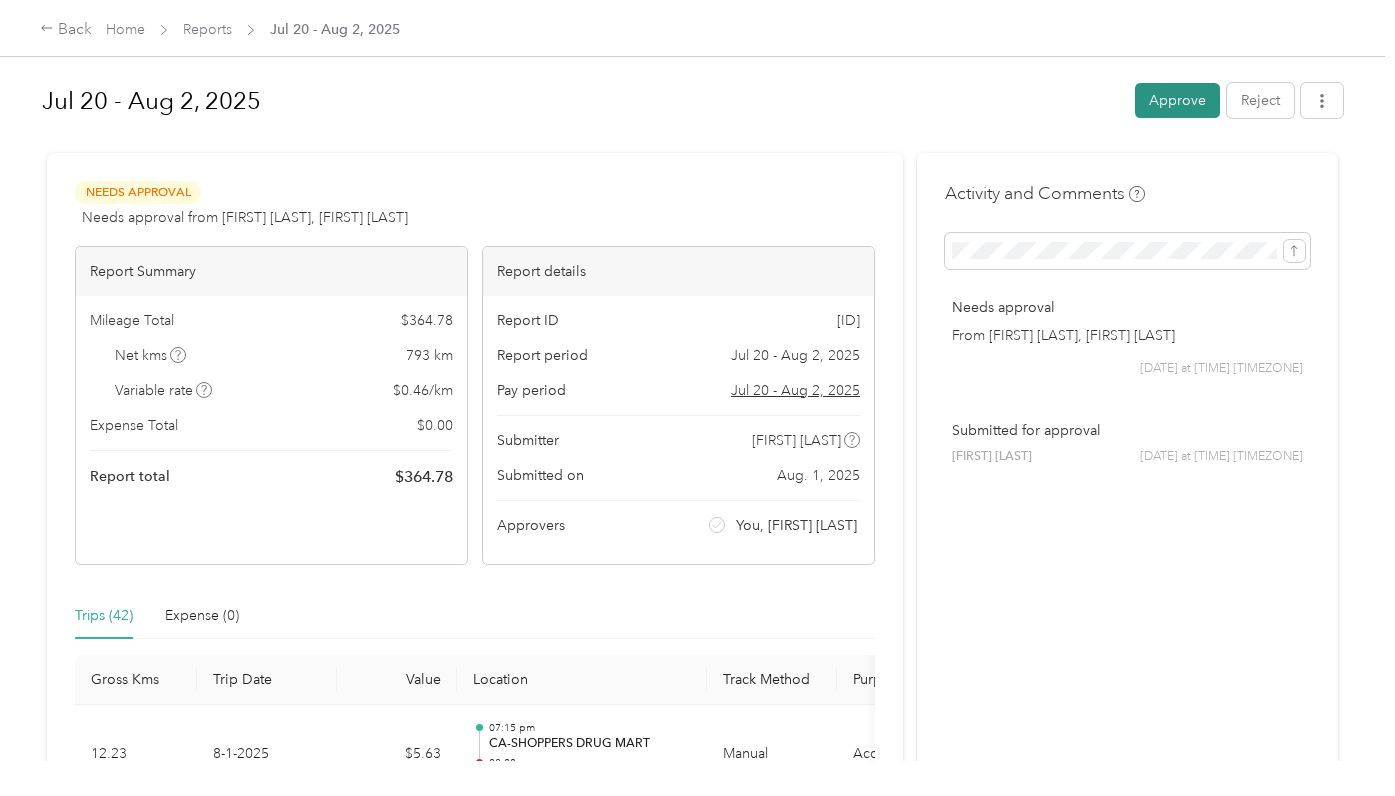 click on "Approve" at bounding box center (1177, 100) 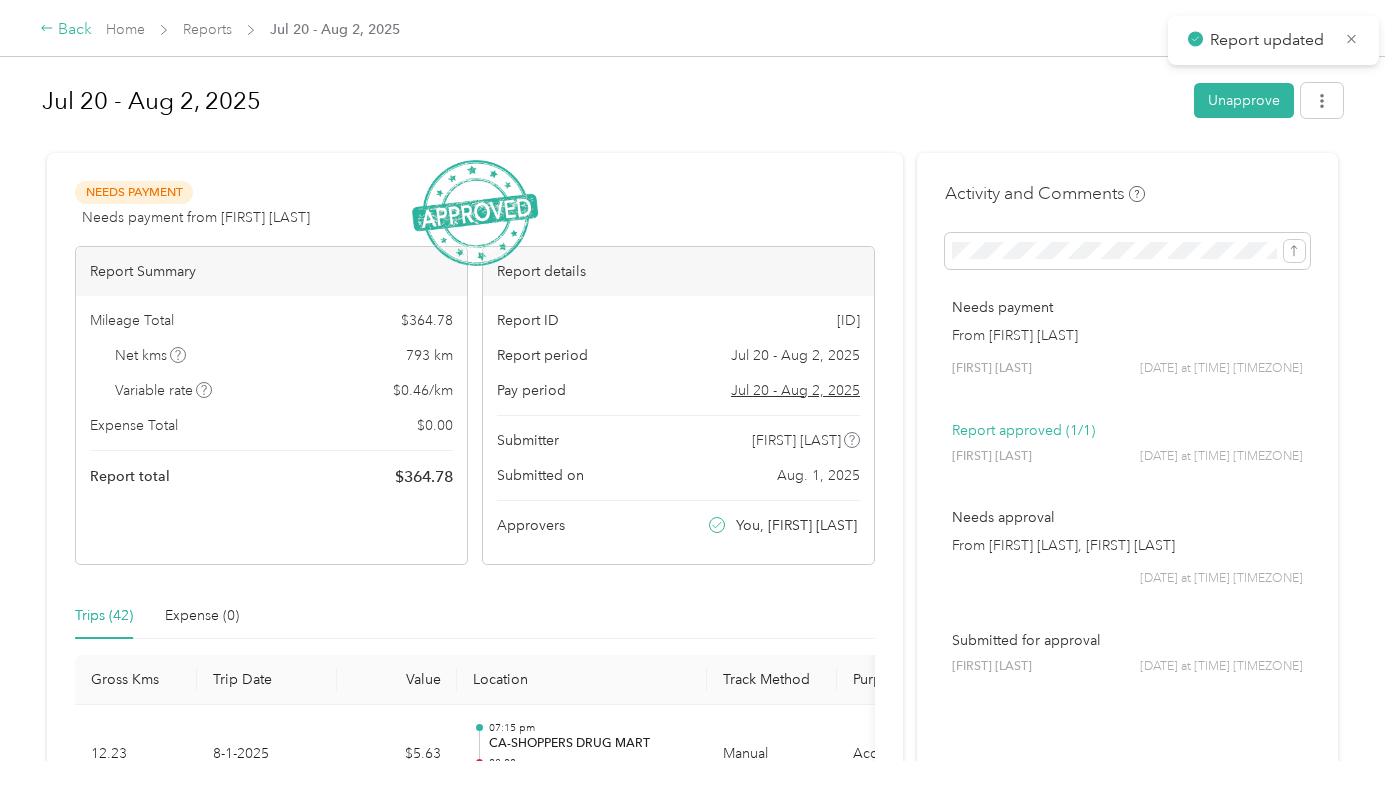 click on "Back" at bounding box center (66, 30) 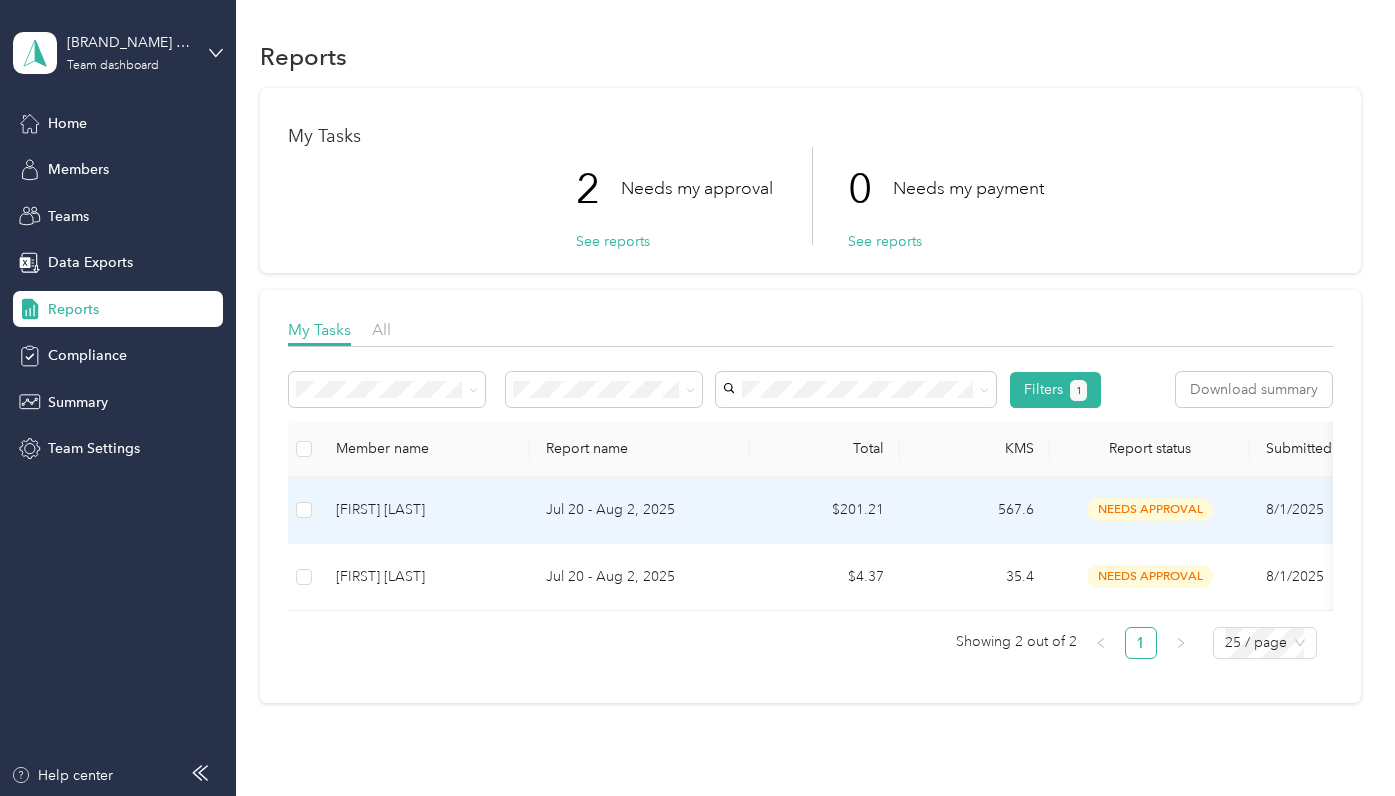 click on "Jul 20 - Aug 2, 2025" at bounding box center (640, 510) 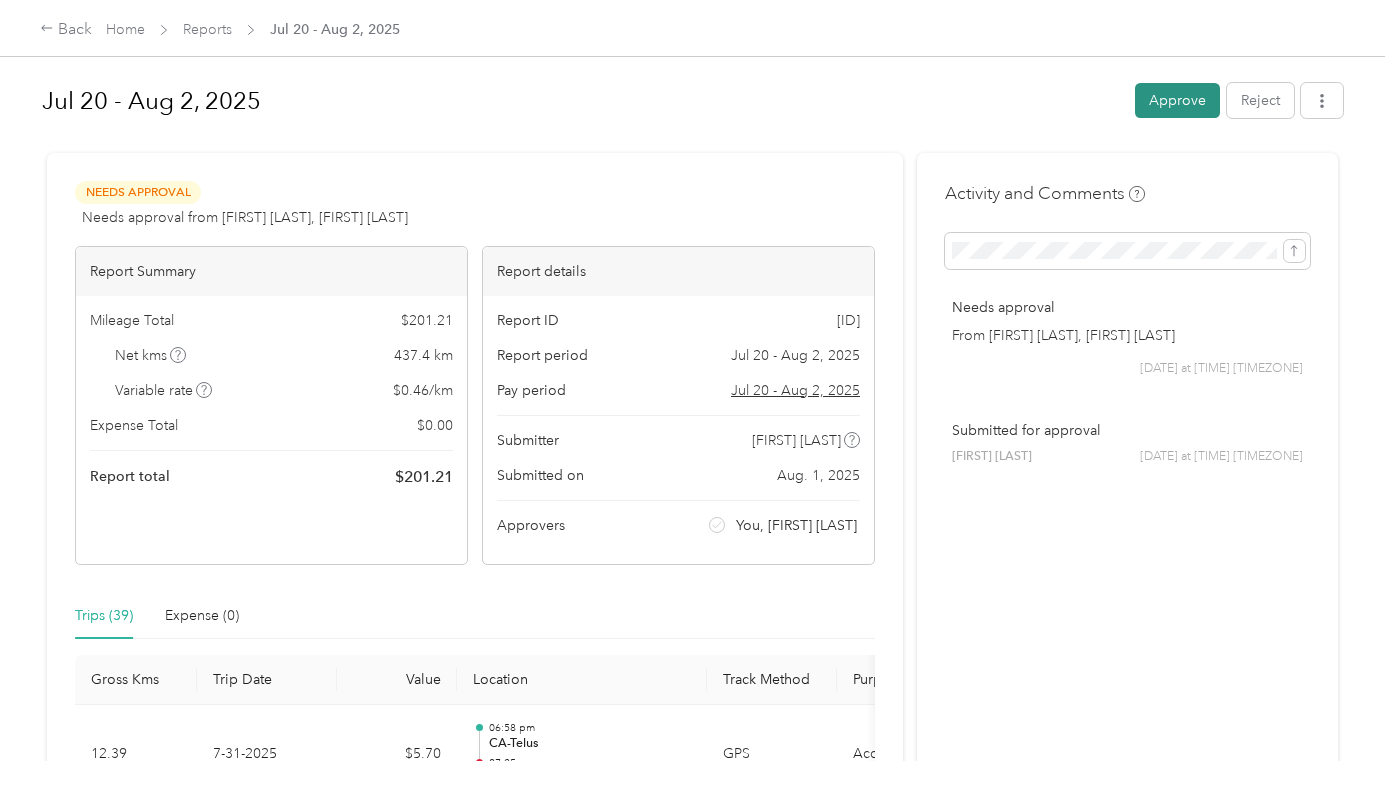 click on "Approve" at bounding box center [1177, 100] 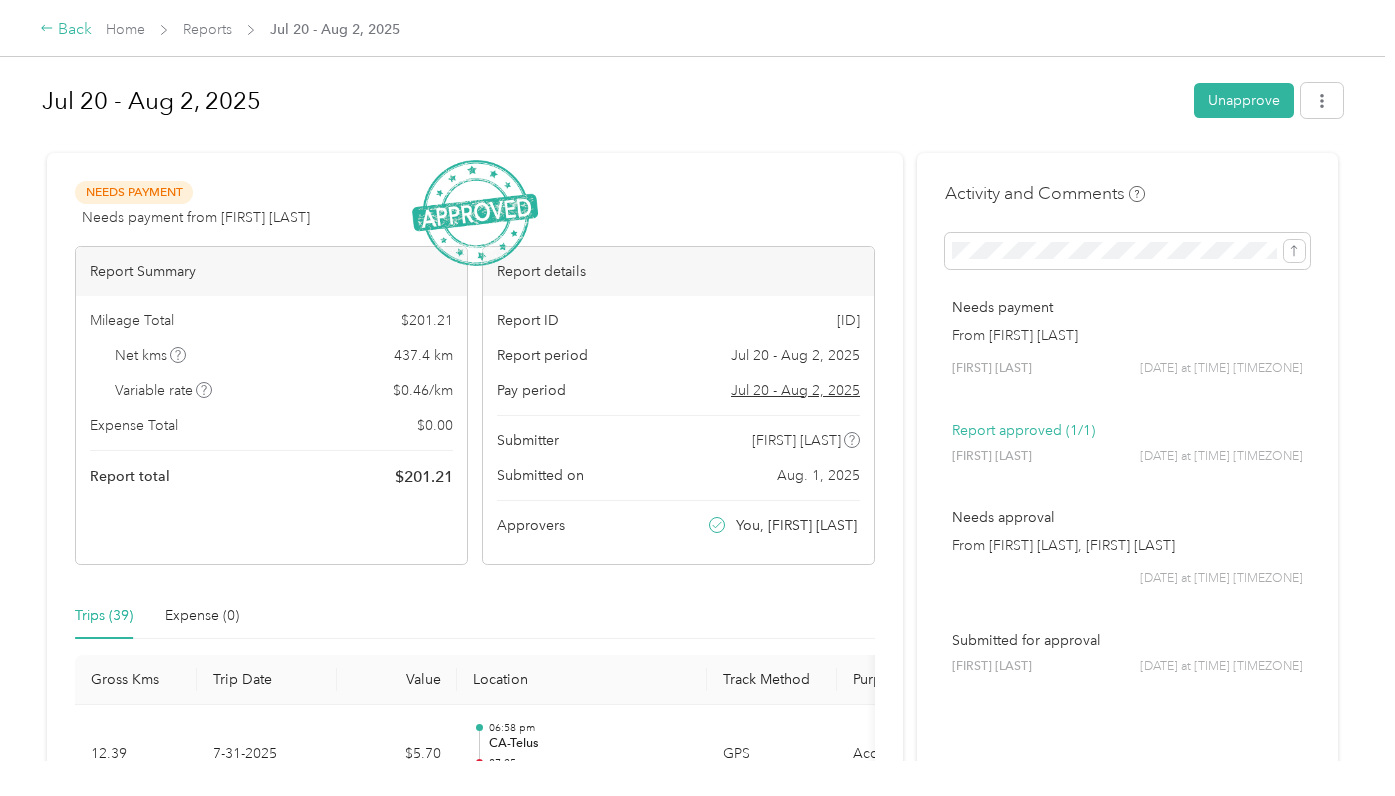 click on "Back" at bounding box center (66, 30) 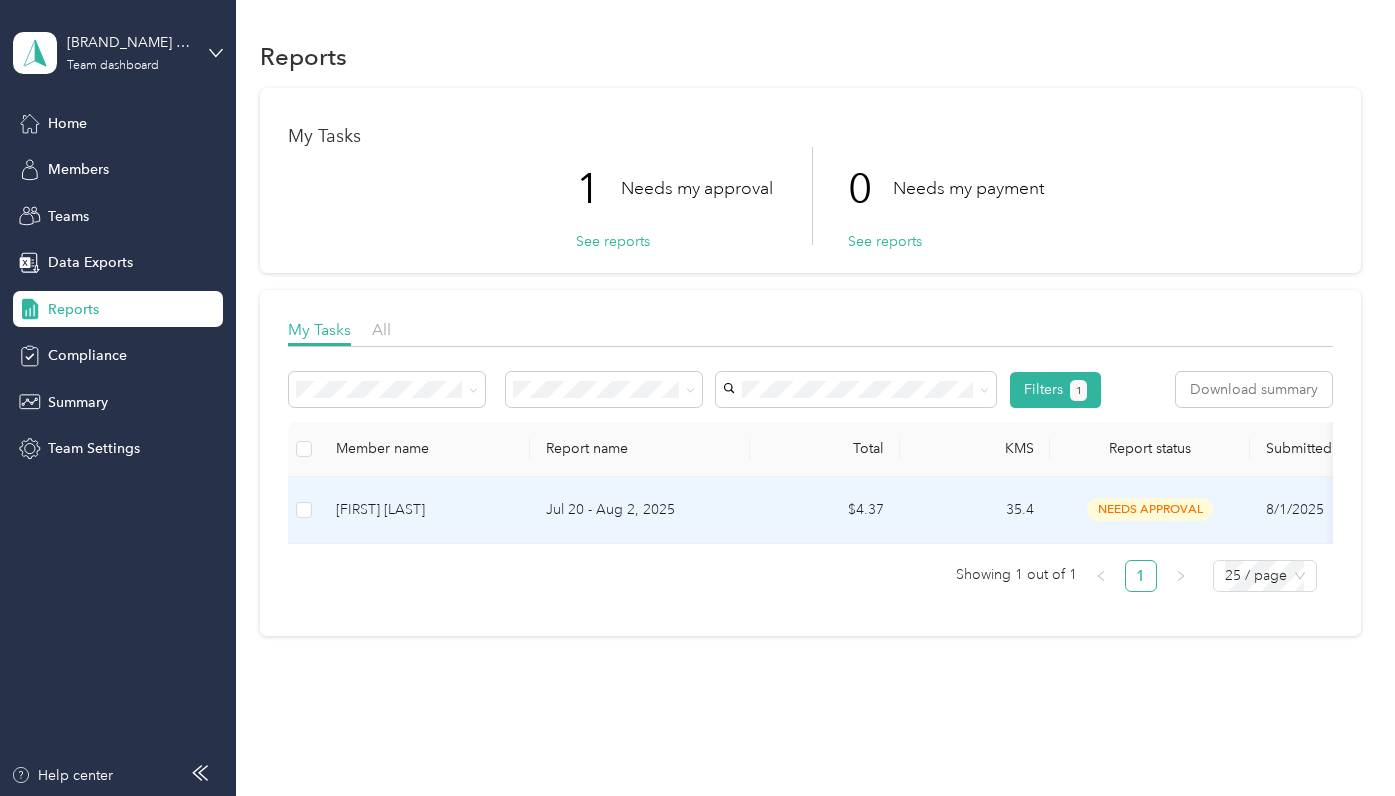 click on "Jul 20 - Aug 2, 2025" at bounding box center (640, 510) 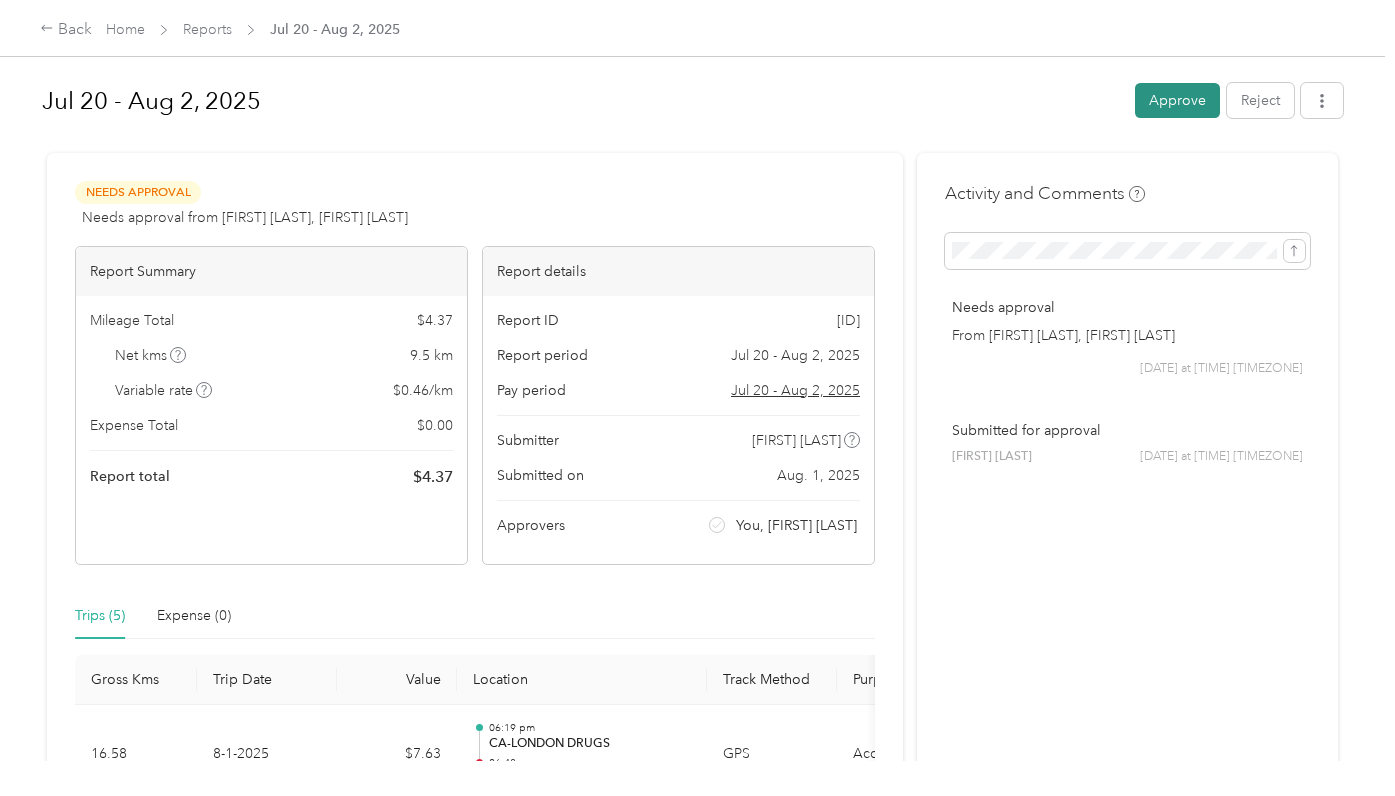 click on "Approve" at bounding box center (1177, 100) 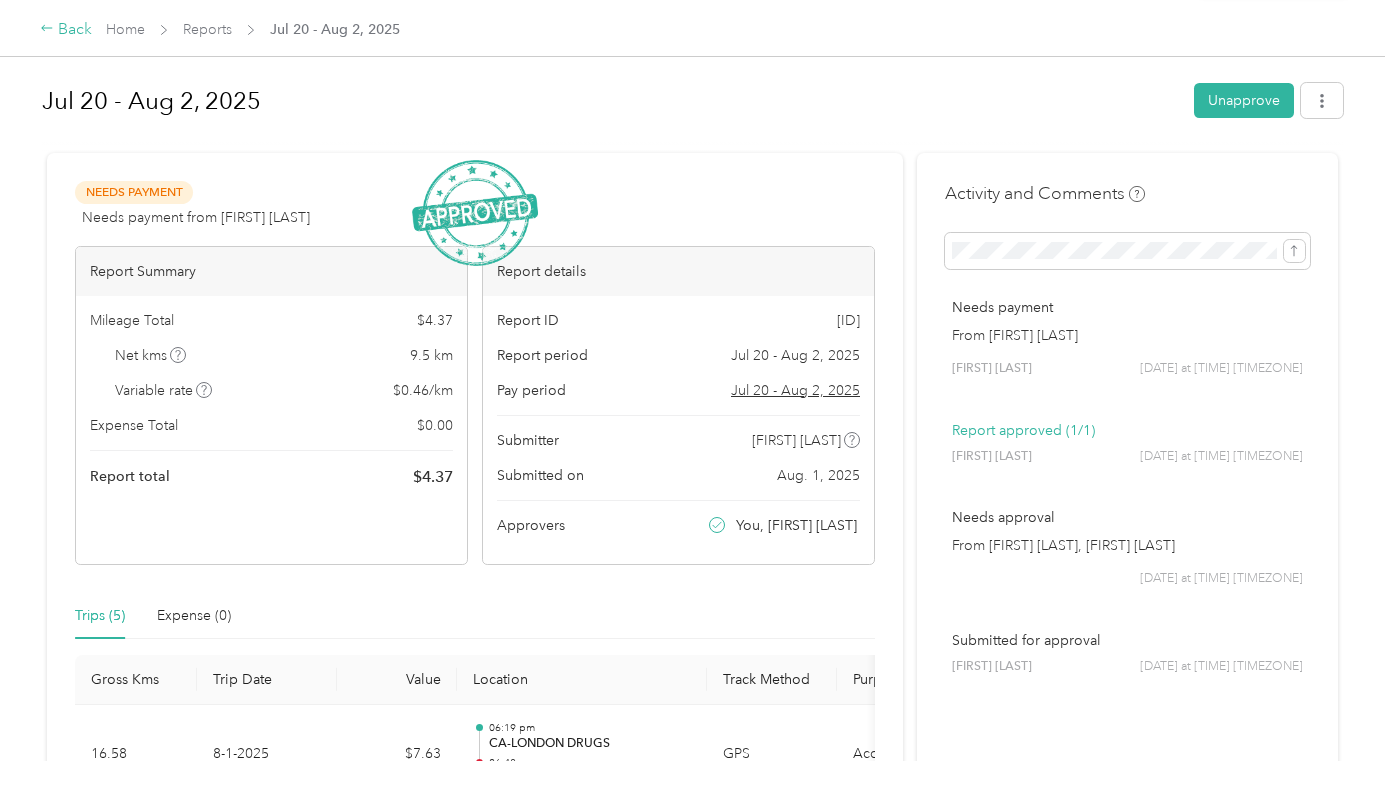 click on "Back" at bounding box center (66, 30) 